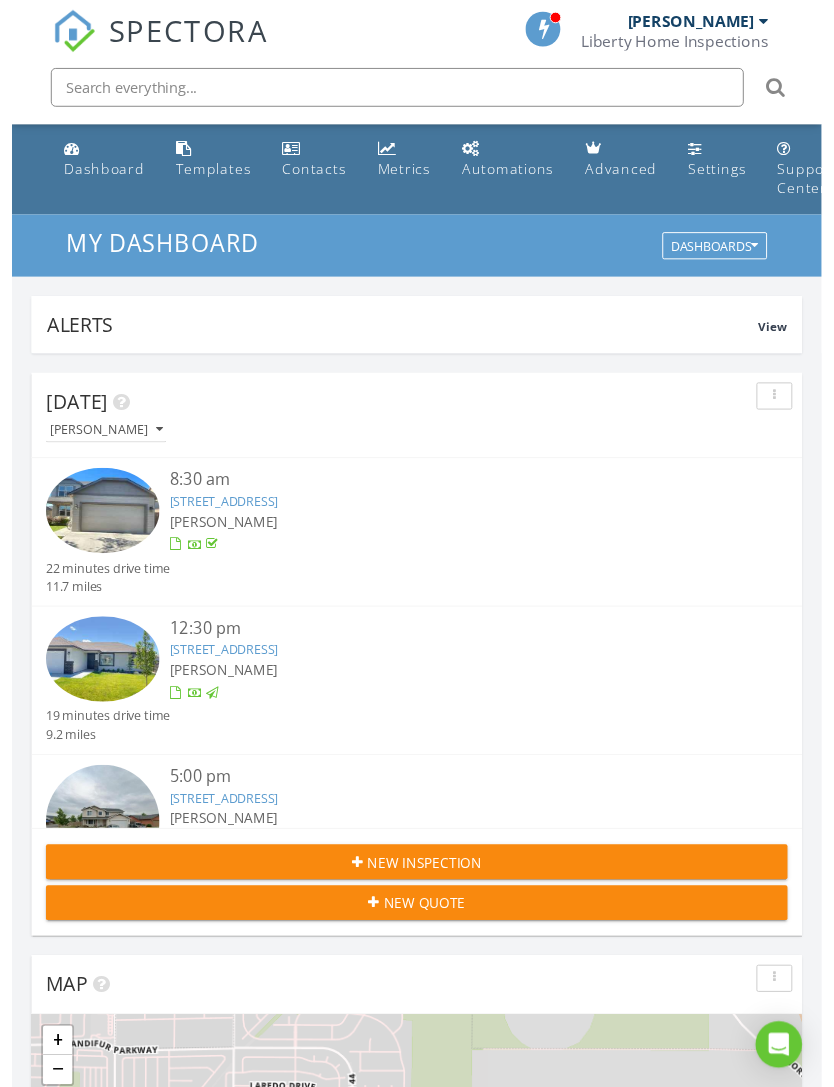 scroll, scrollTop: 296, scrollLeft: 0, axis: vertical 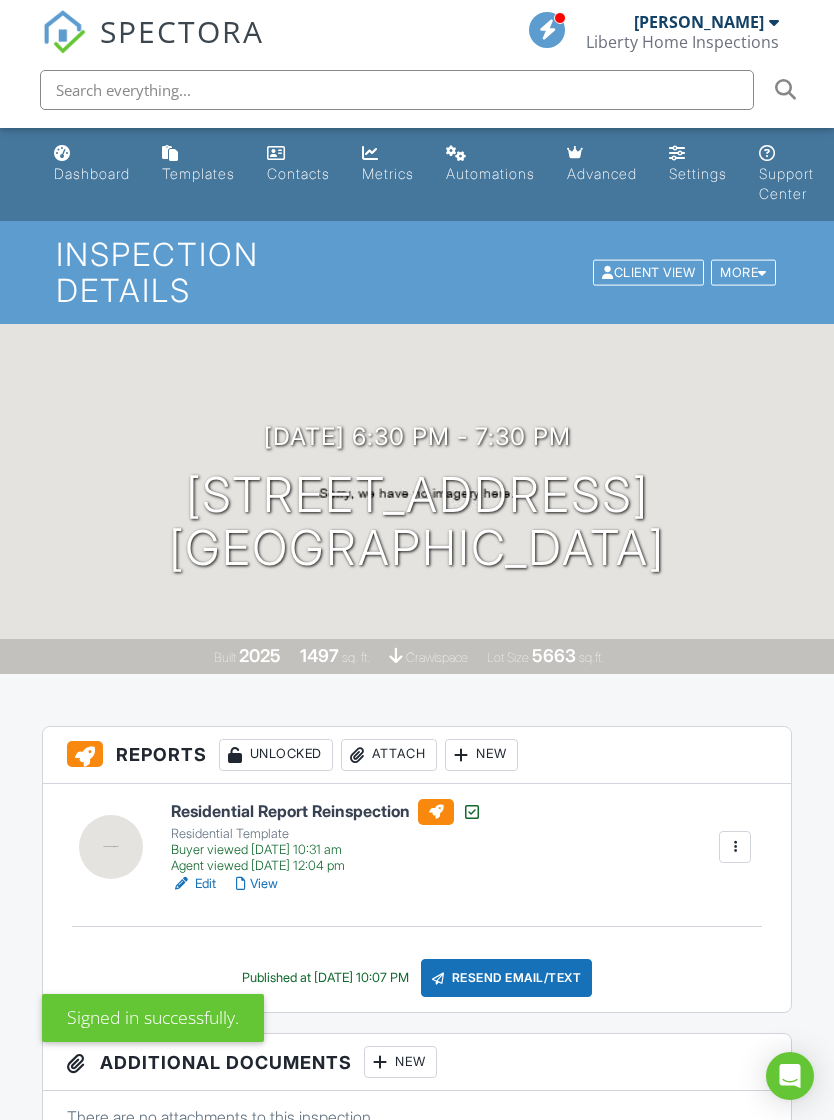 click on "Dashboard" at bounding box center (92, 173) 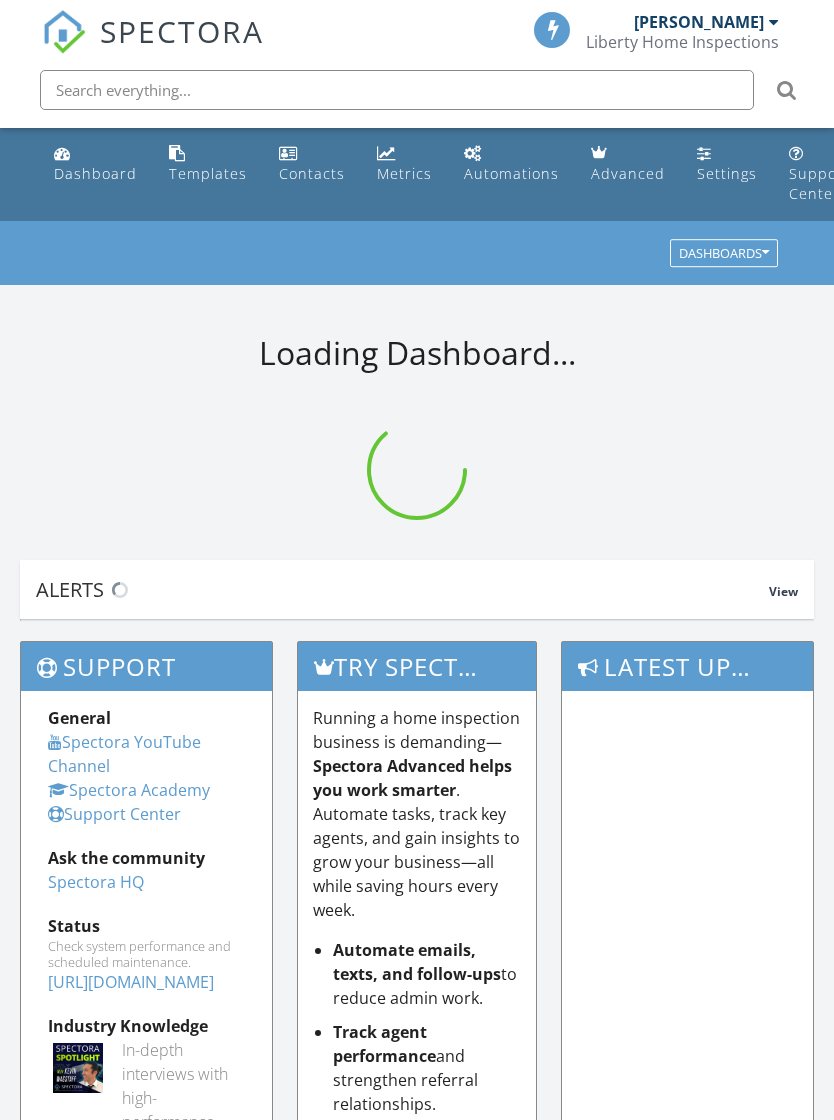 scroll, scrollTop: 0, scrollLeft: 0, axis: both 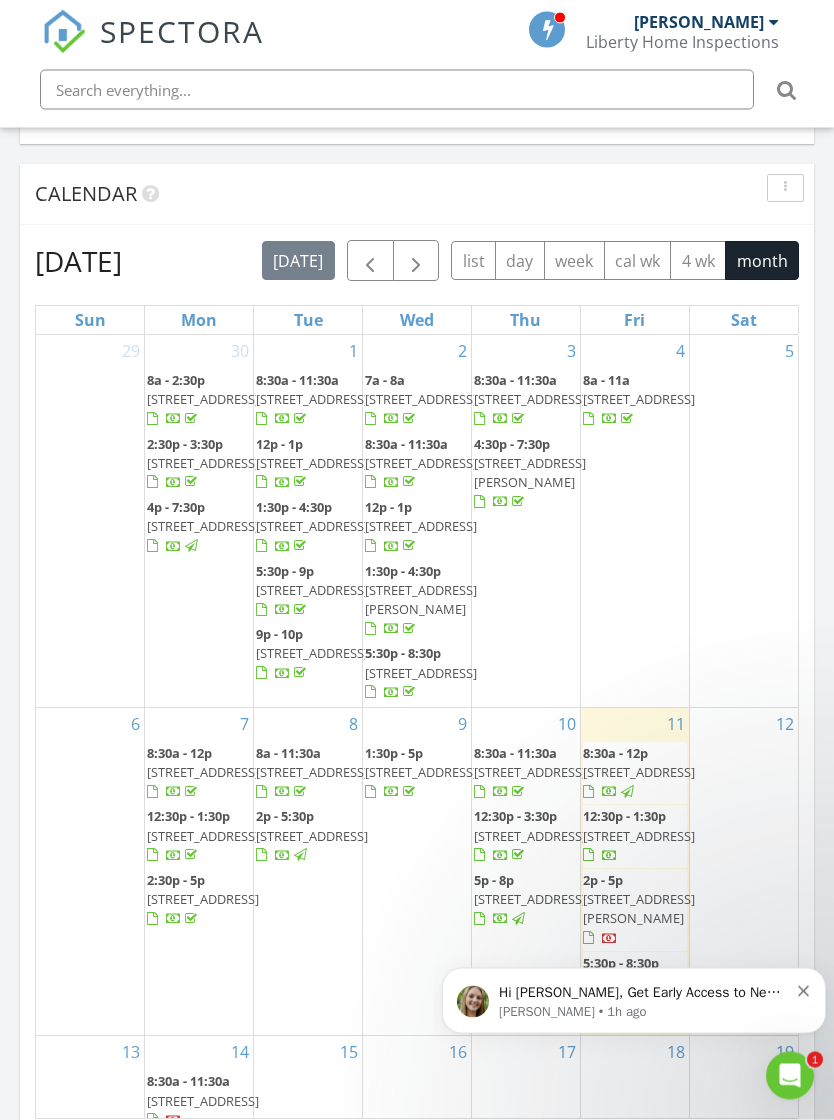click 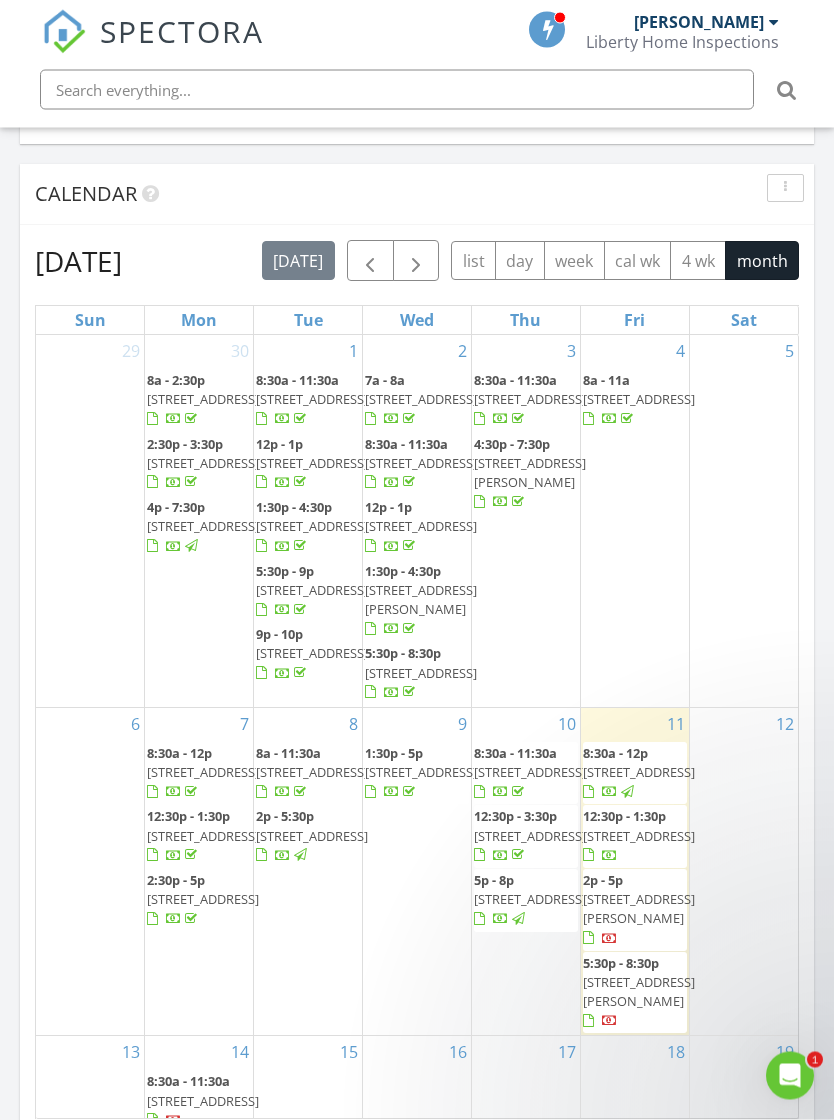 scroll, scrollTop: 2020, scrollLeft: 0, axis: vertical 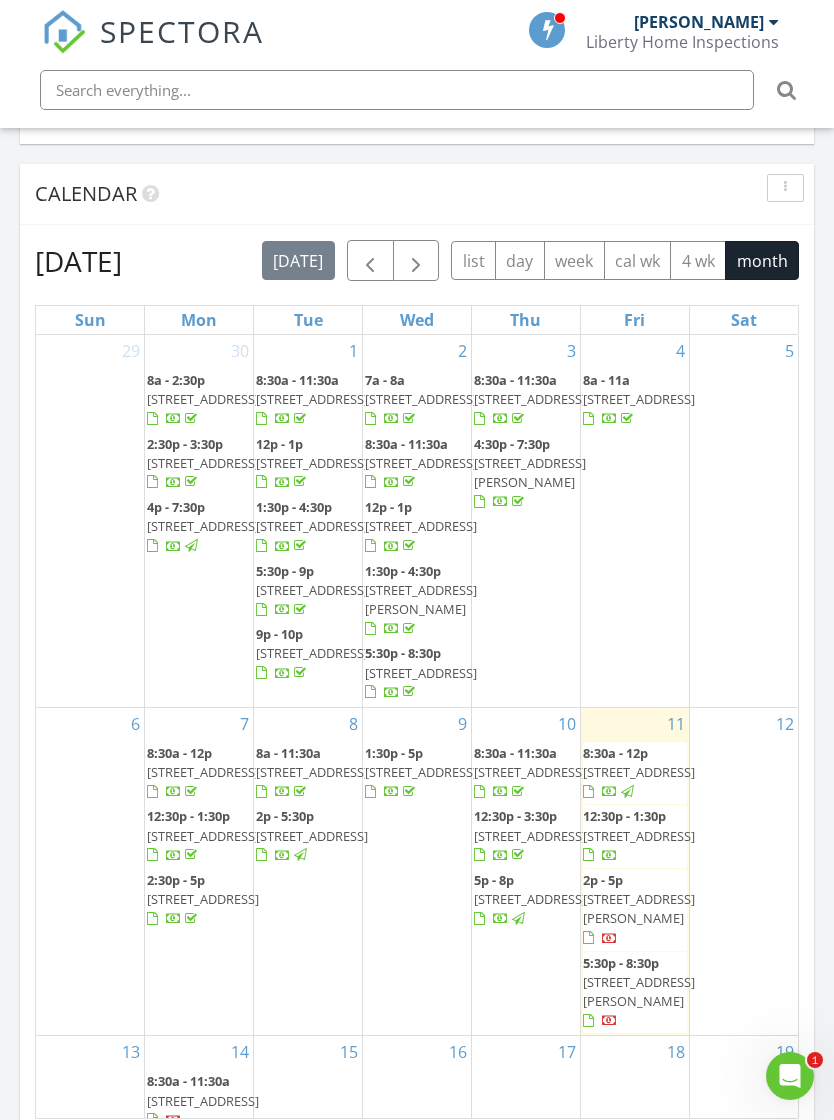click 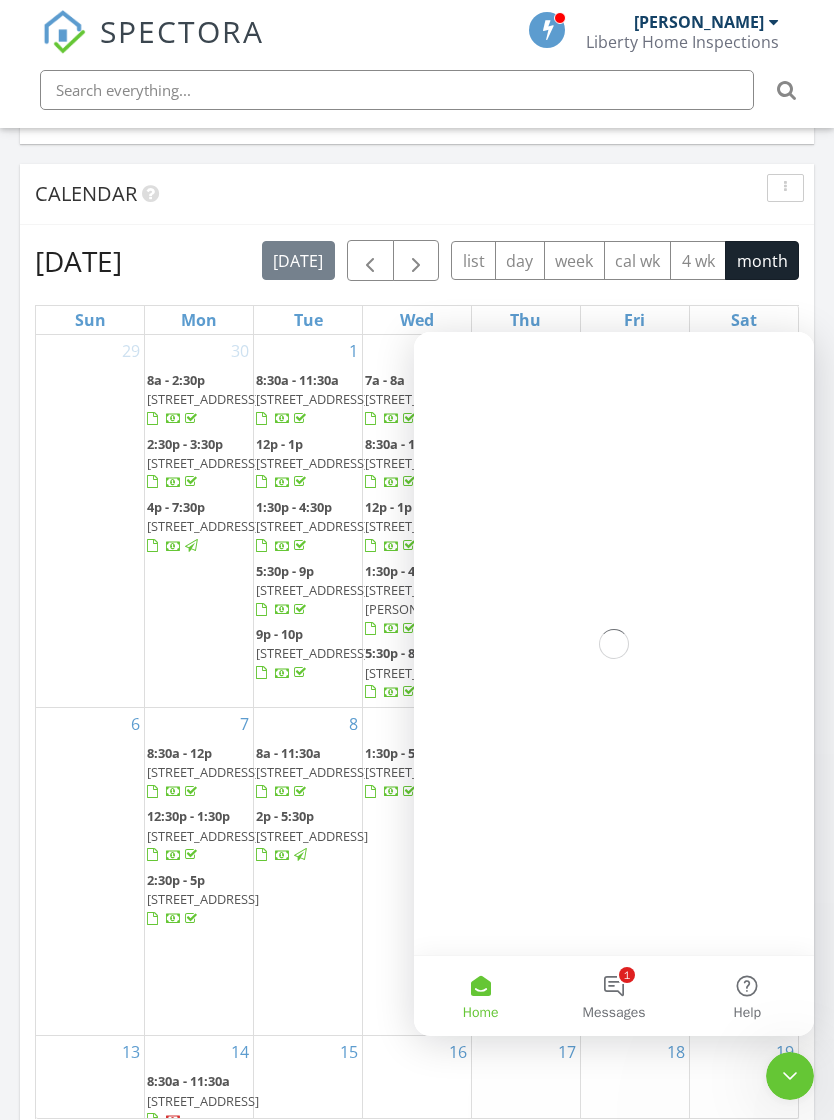 scroll, scrollTop: 0, scrollLeft: 0, axis: both 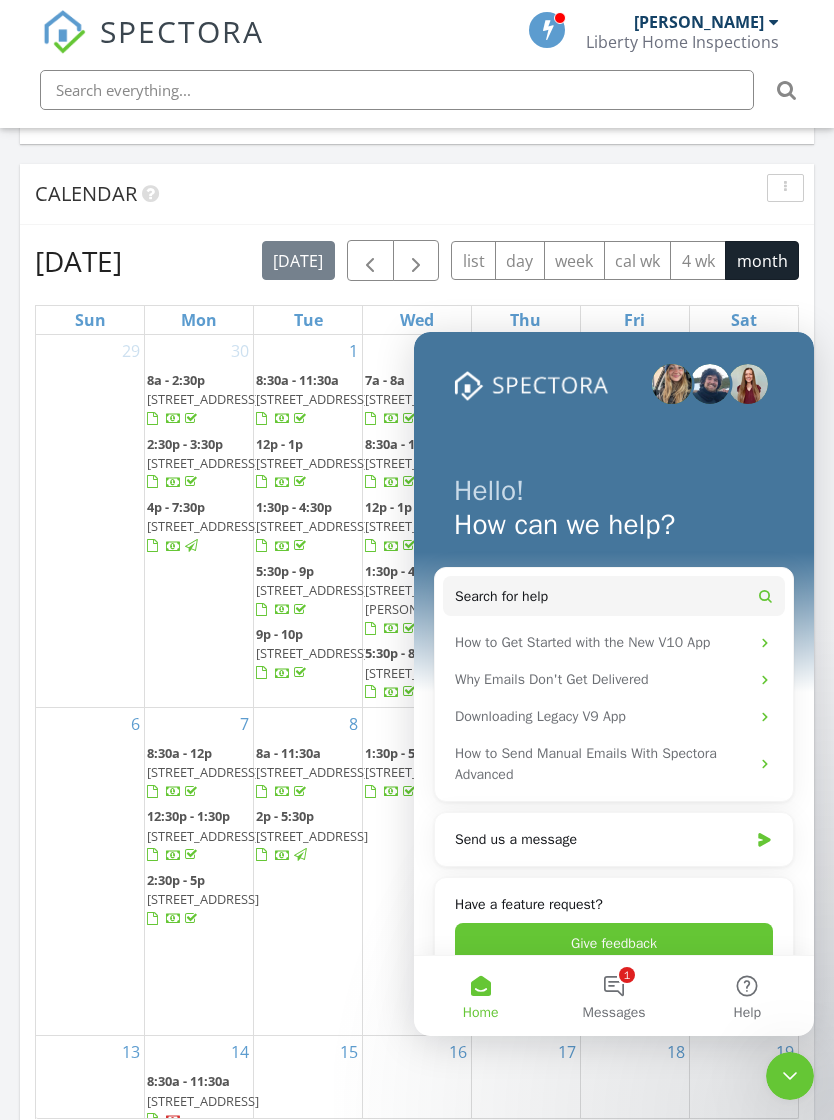 click on "1 Messages" at bounding box center [613, 996] 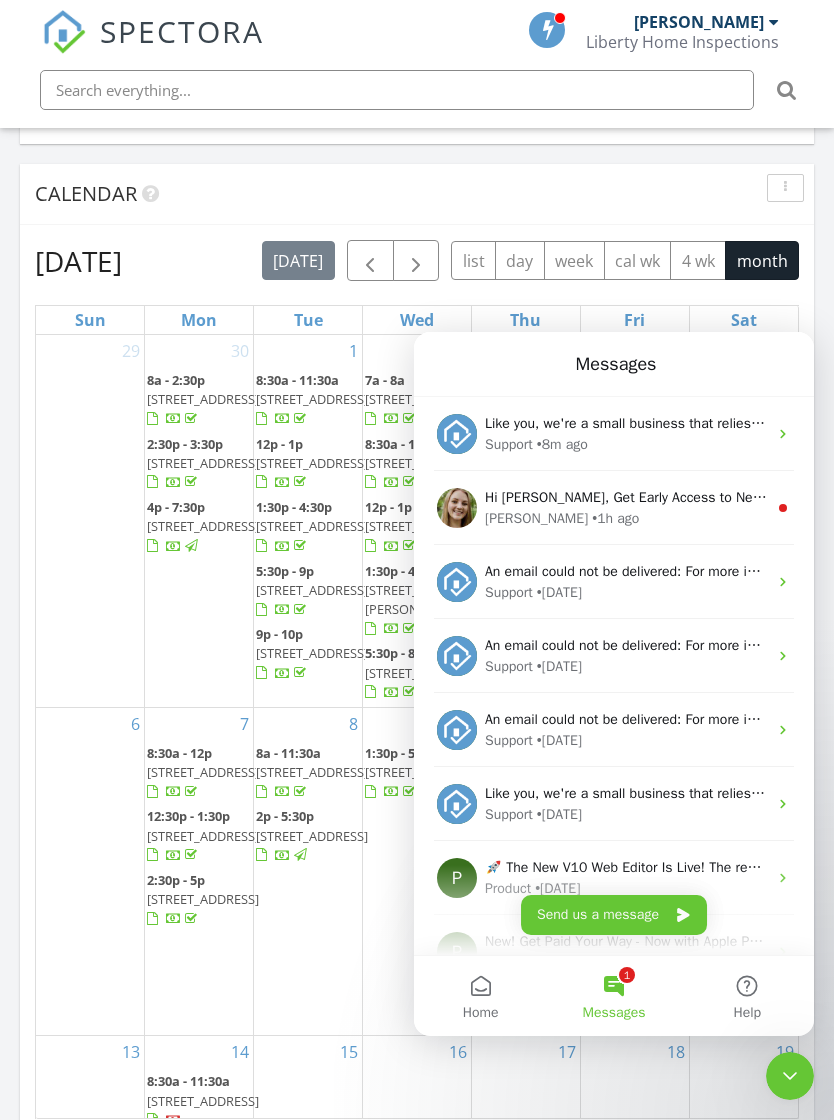 click 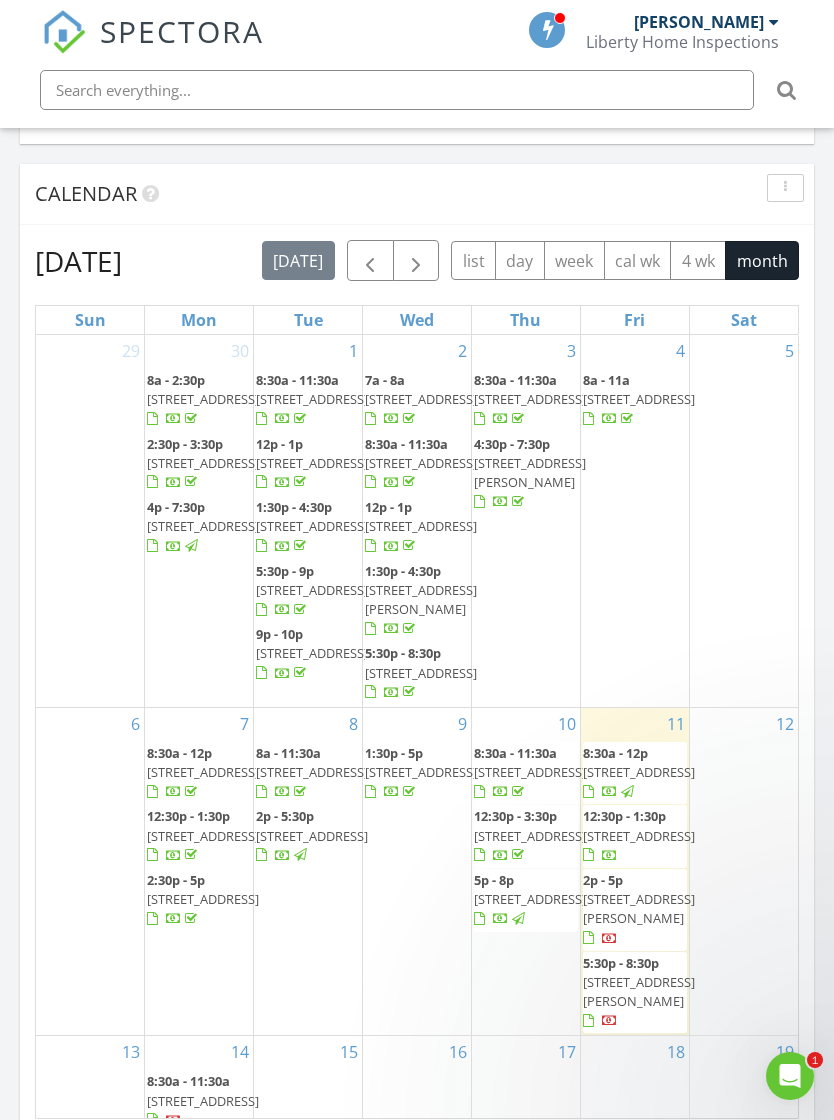 scroll, scrollTop: 0, scrollLeft: 0, axis: both 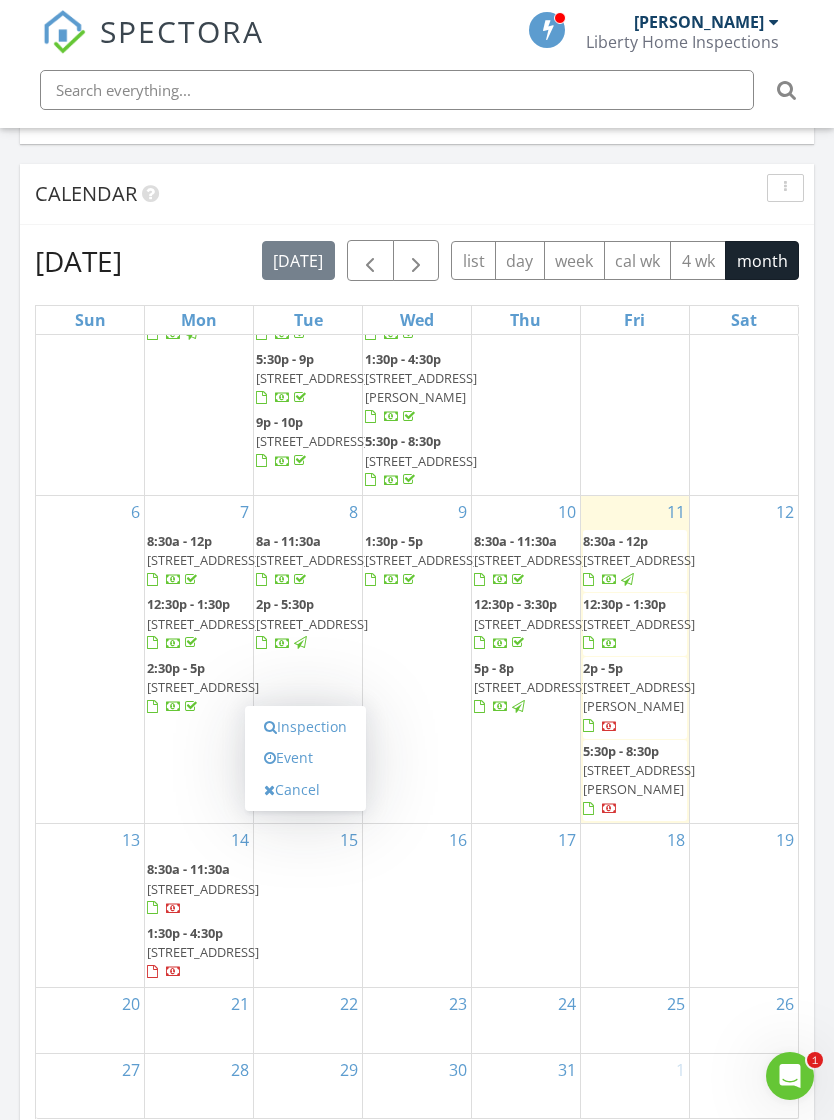 click on "Inspection" at bounding box center (305, 727) 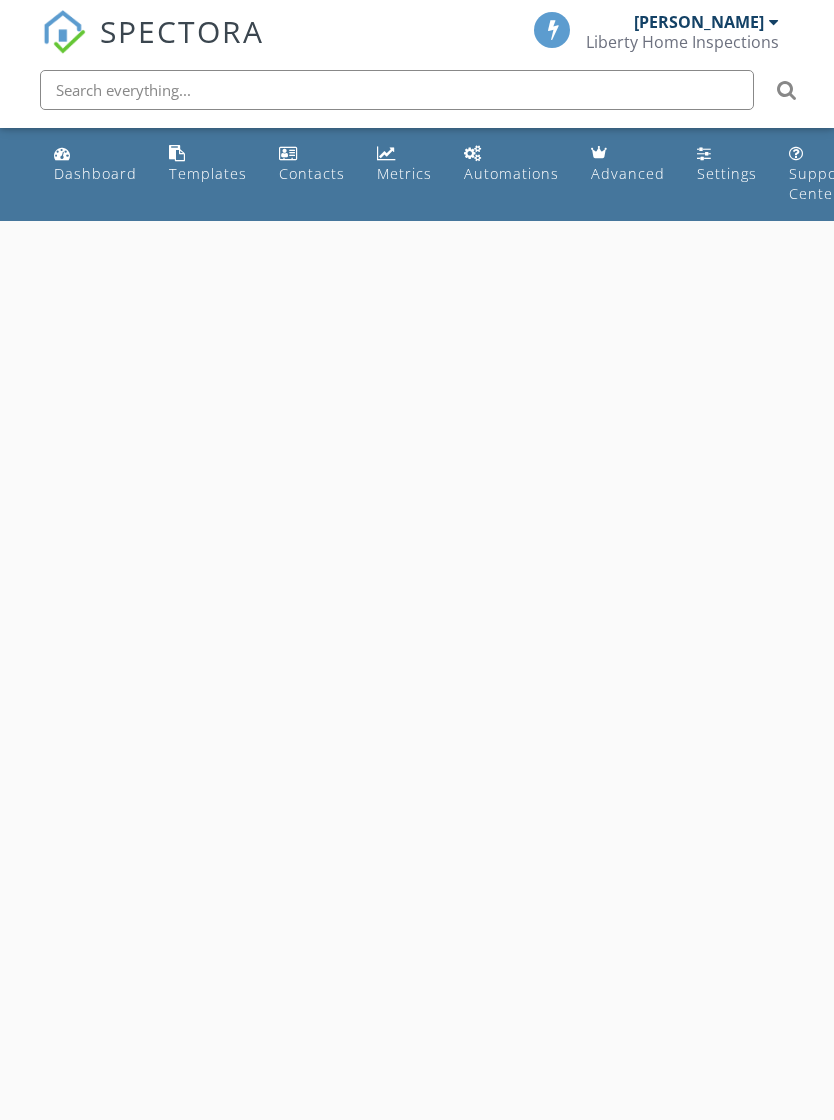 scroll, scrollTop: 0, scrollLeft: 0, axis: both 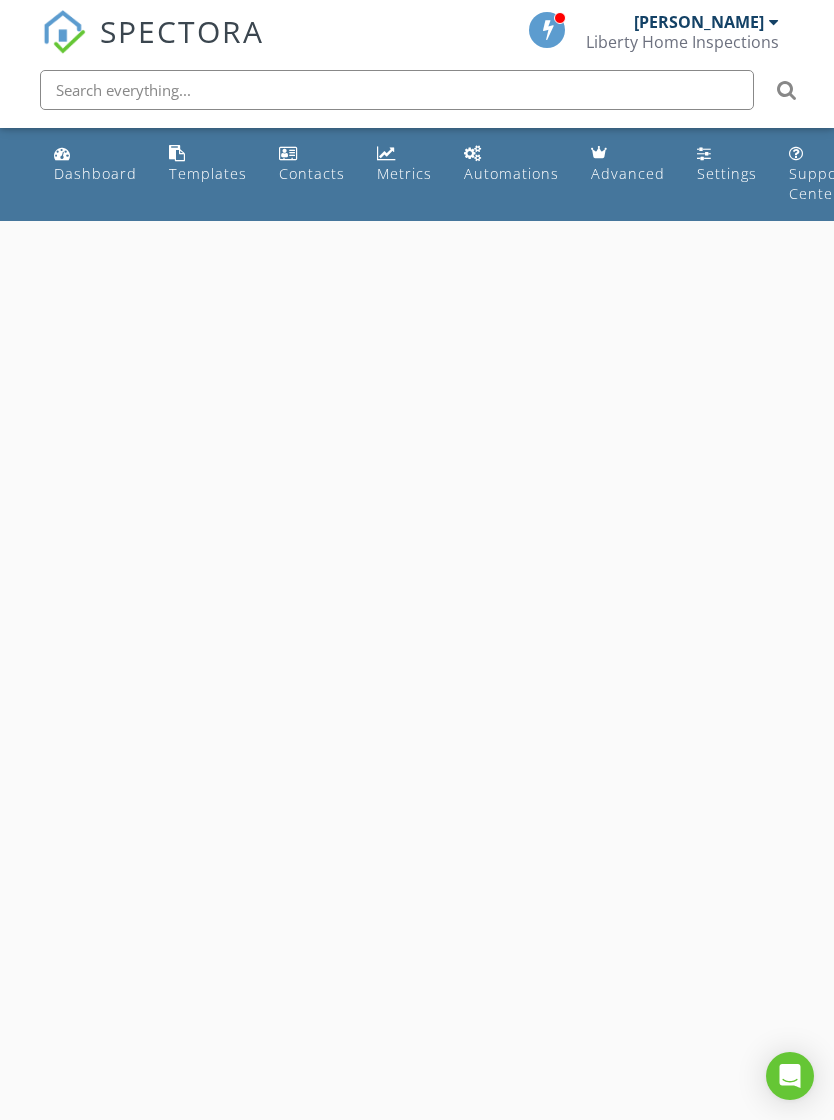 select on "6" 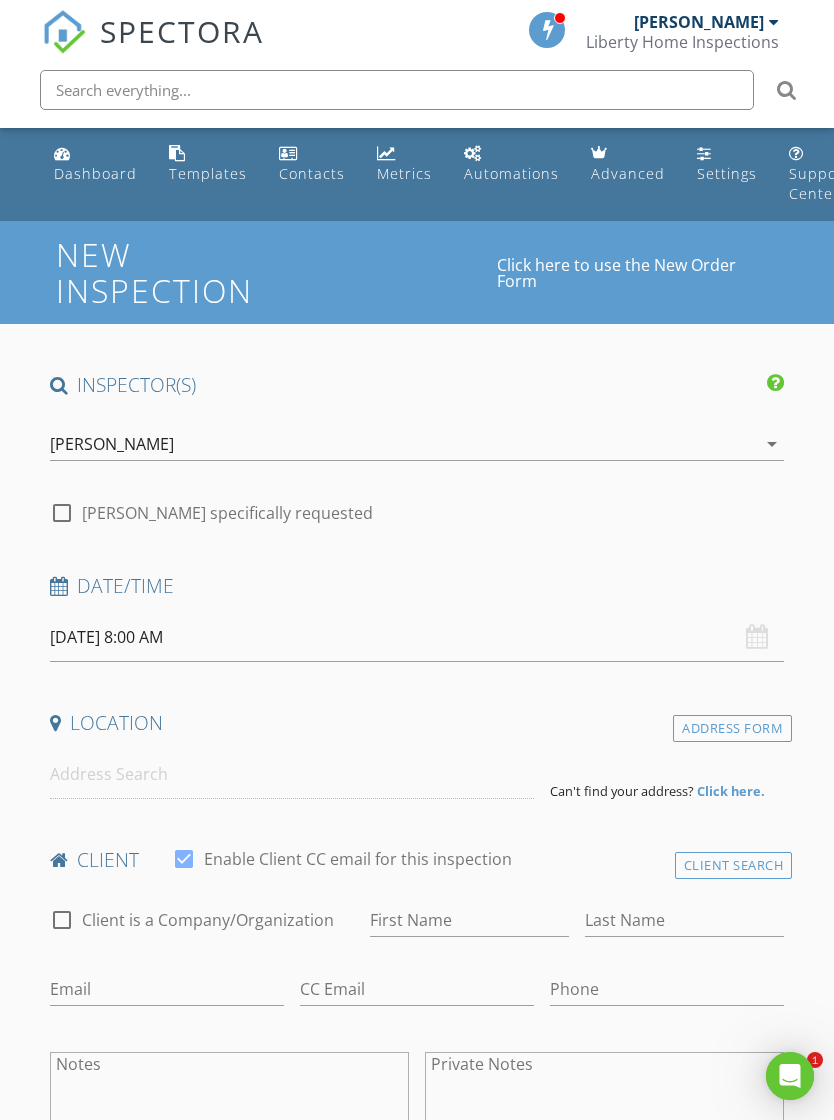 scroll, scrollTop: 0, scrollLeft: 0, axis: both 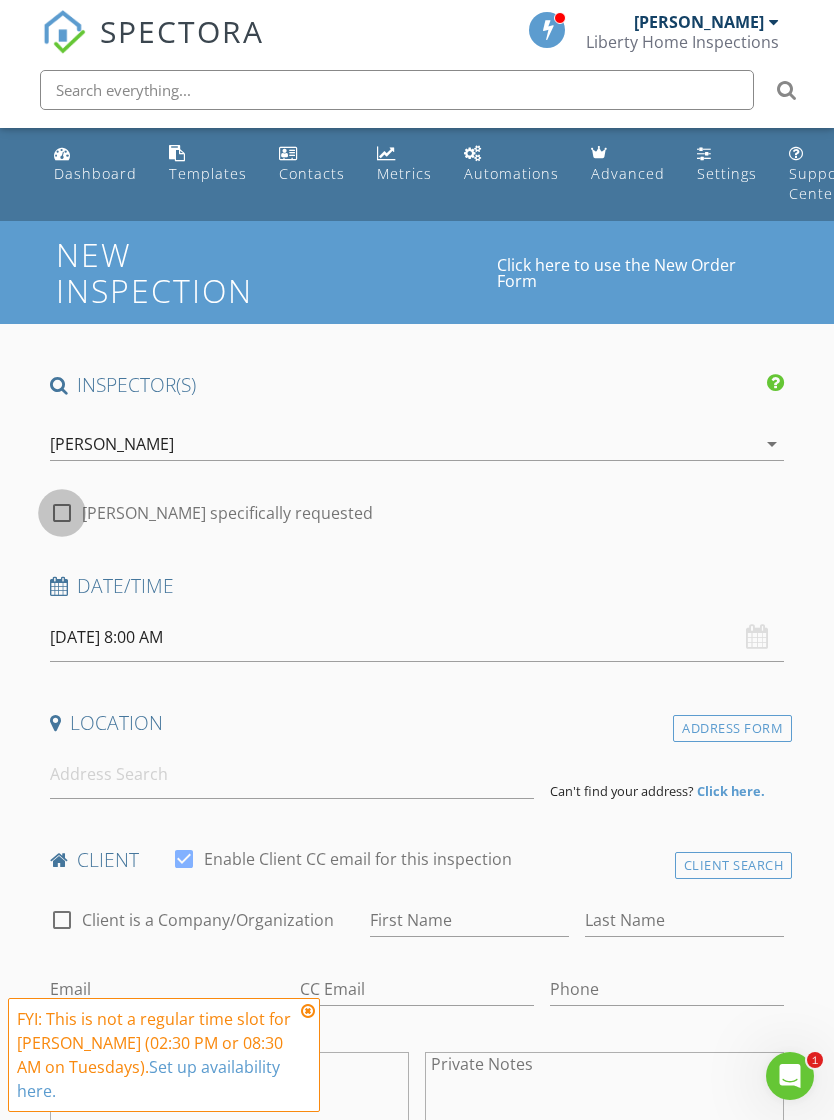 click at bounding box center [62, 513] 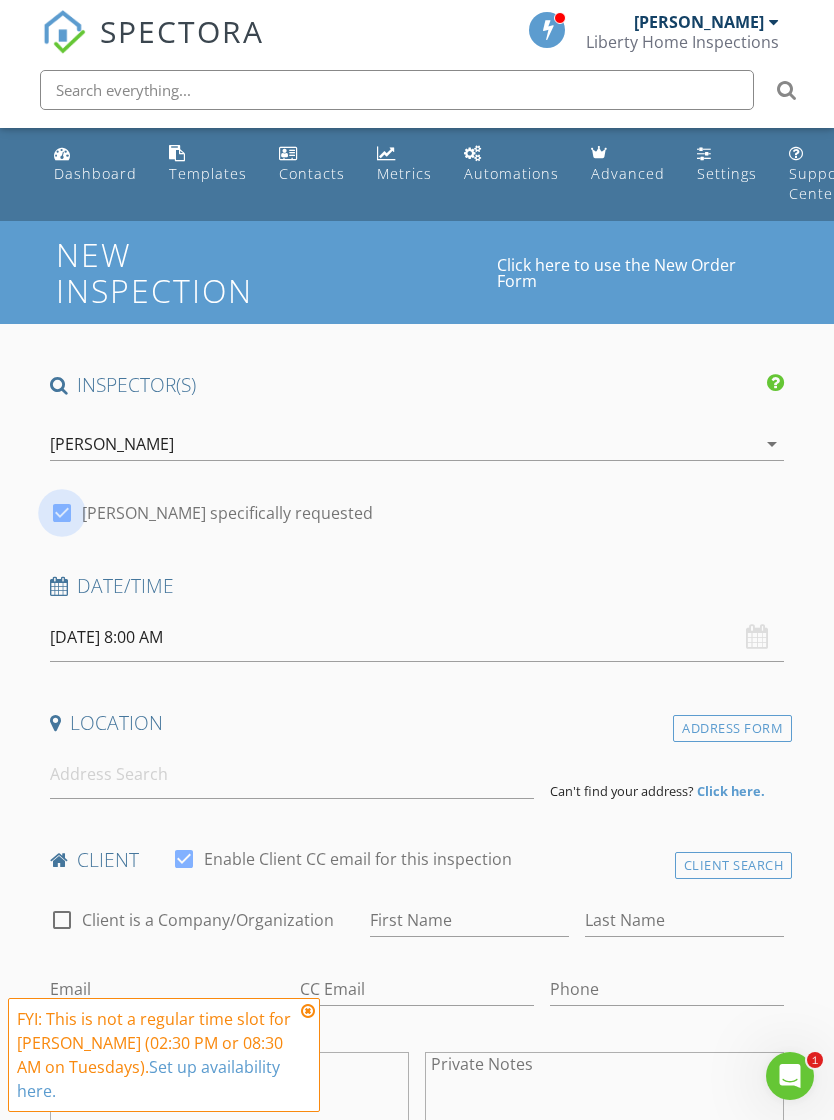 click on "07/15/2025 8:00 AM" at bounding box center [417, 637] 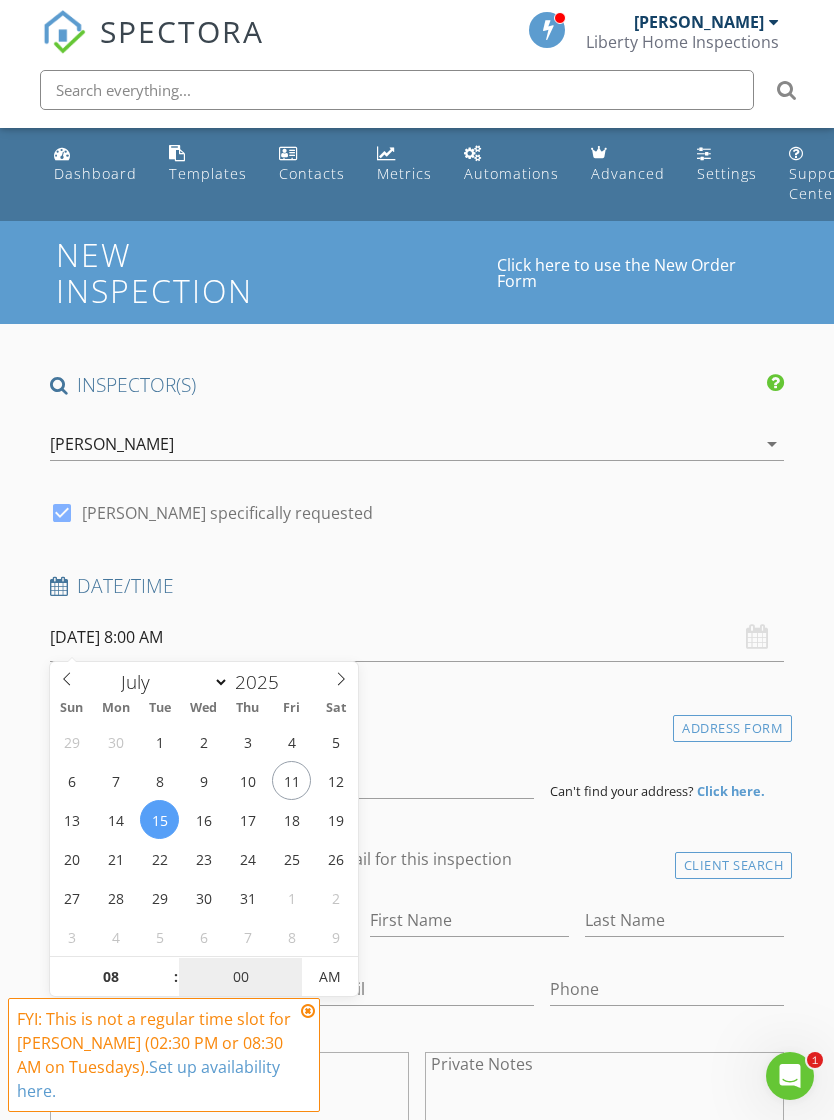 click on "00" at bounding box center [240, 978] 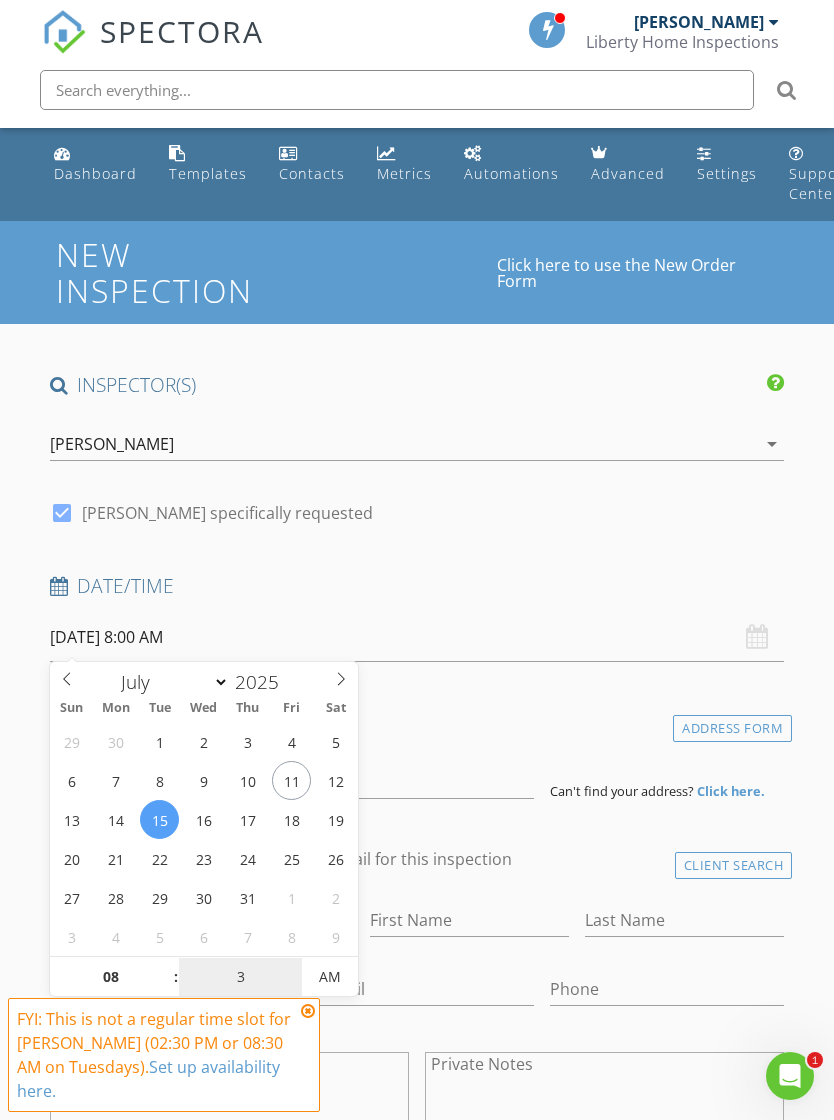 scroll, scrollTop: 248, scrollLeft: 0, axis: vertical 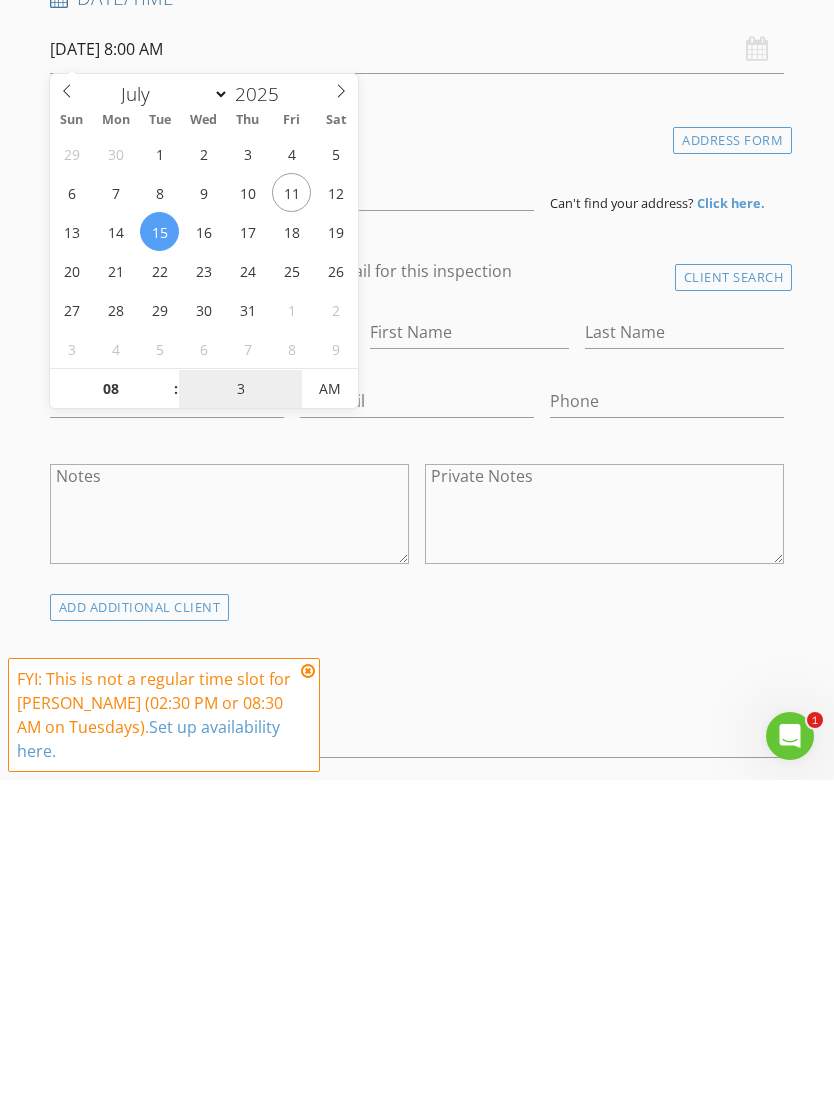 type on "30" 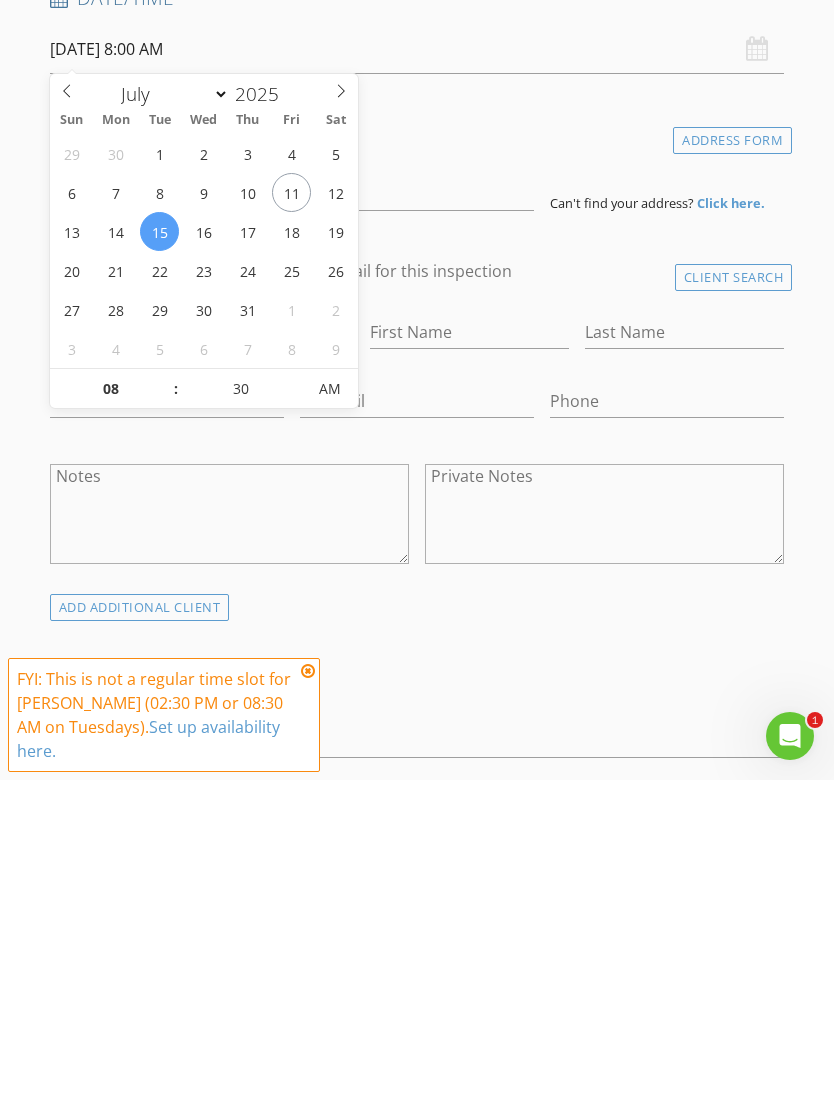 type on "07/15/2025 8:30 AM" 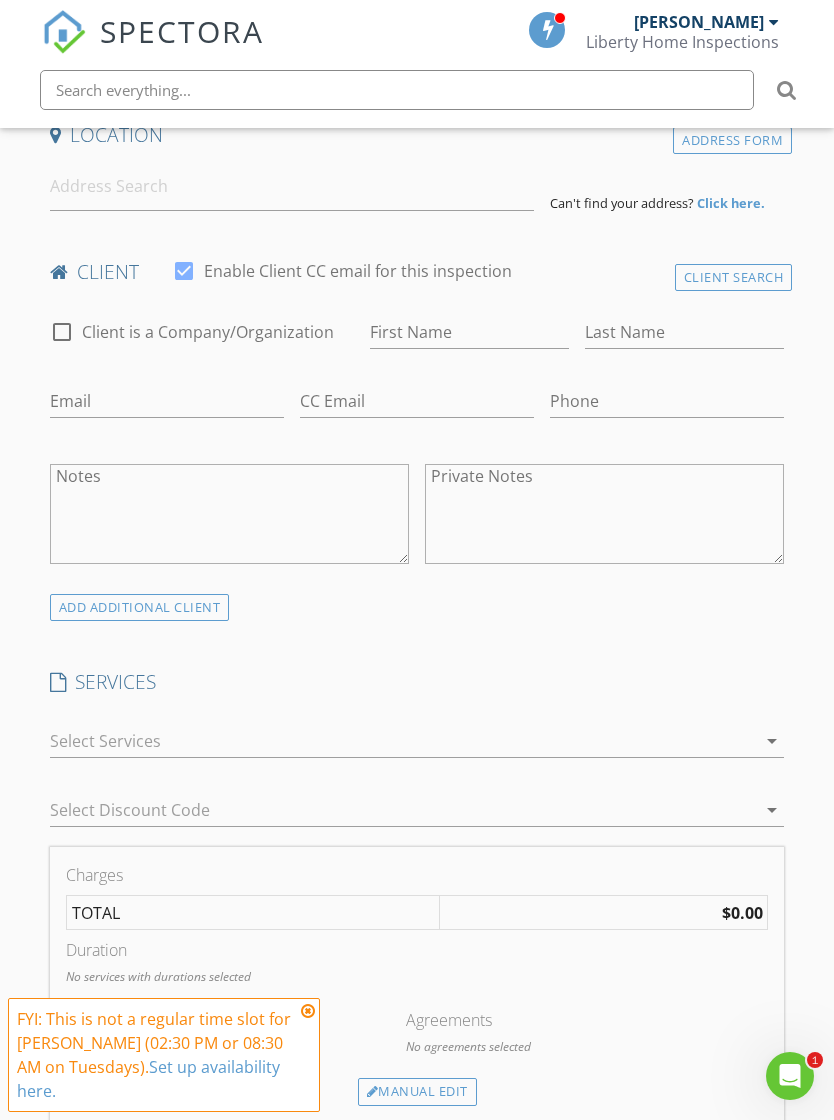 click on "SERVICES" at bounding box center [417, 682] 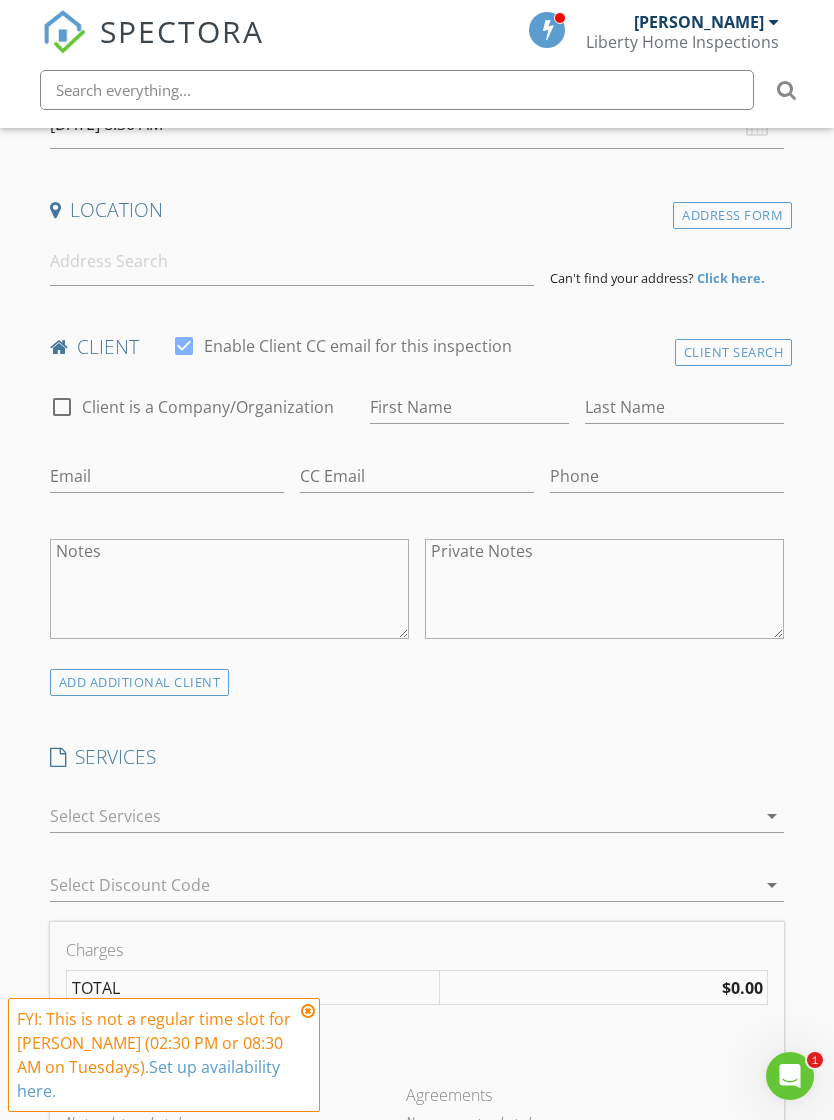 scroll, scrollTop: 512, scrollLeft: 0, axis: vertical 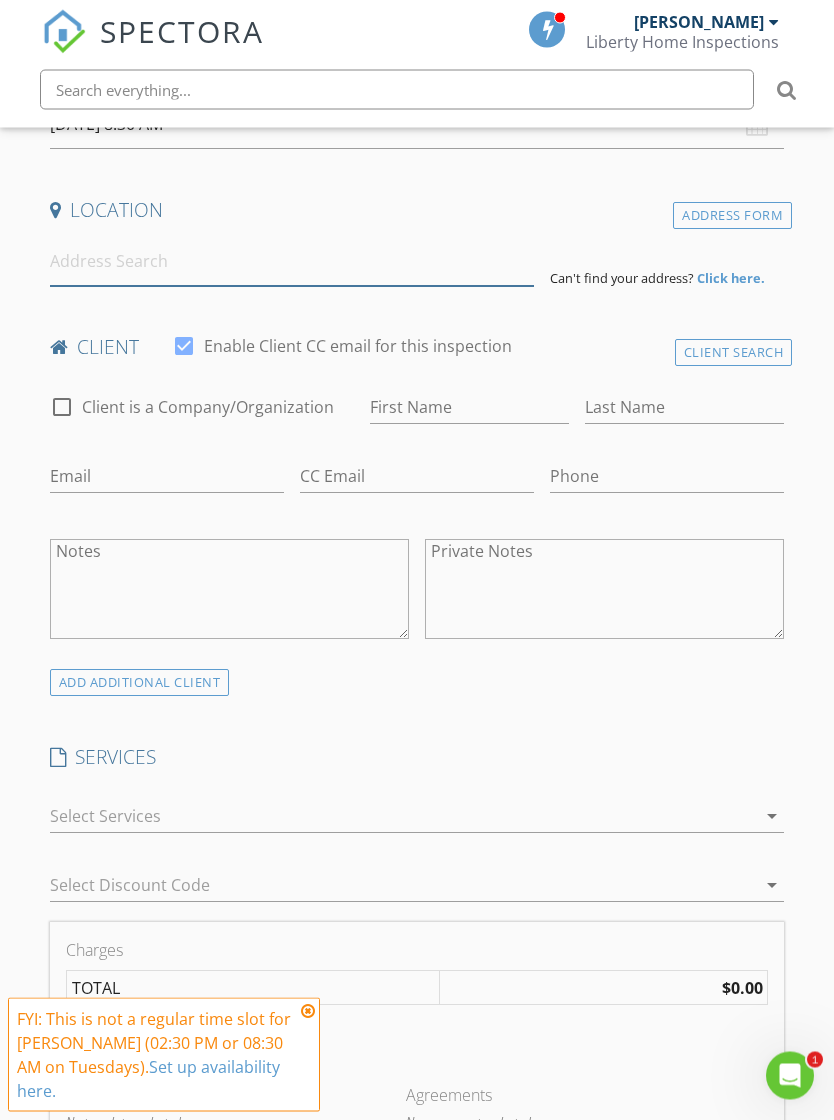 click at bounding box center [292, 262] 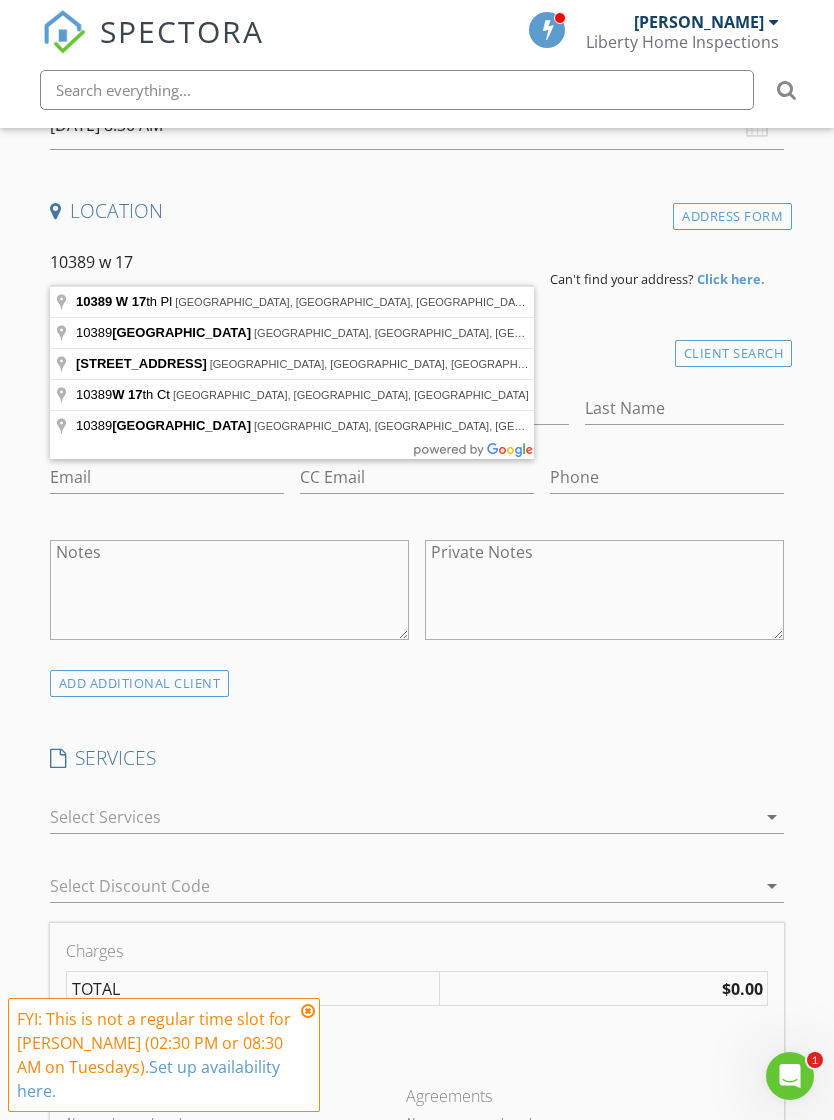 type on "10389 W 17th Pl, Kennewick, WA, USA" 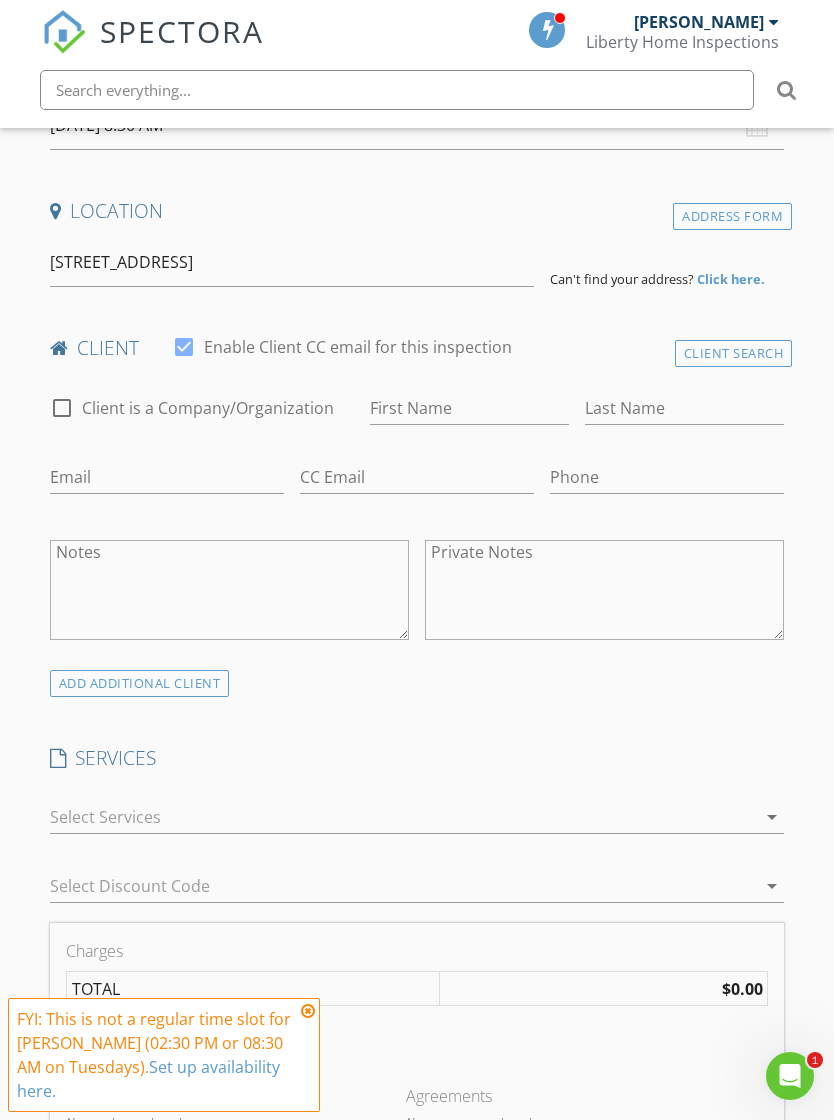 scroll, scrollTop: 513, scrollLeft: 0, axis: vertical 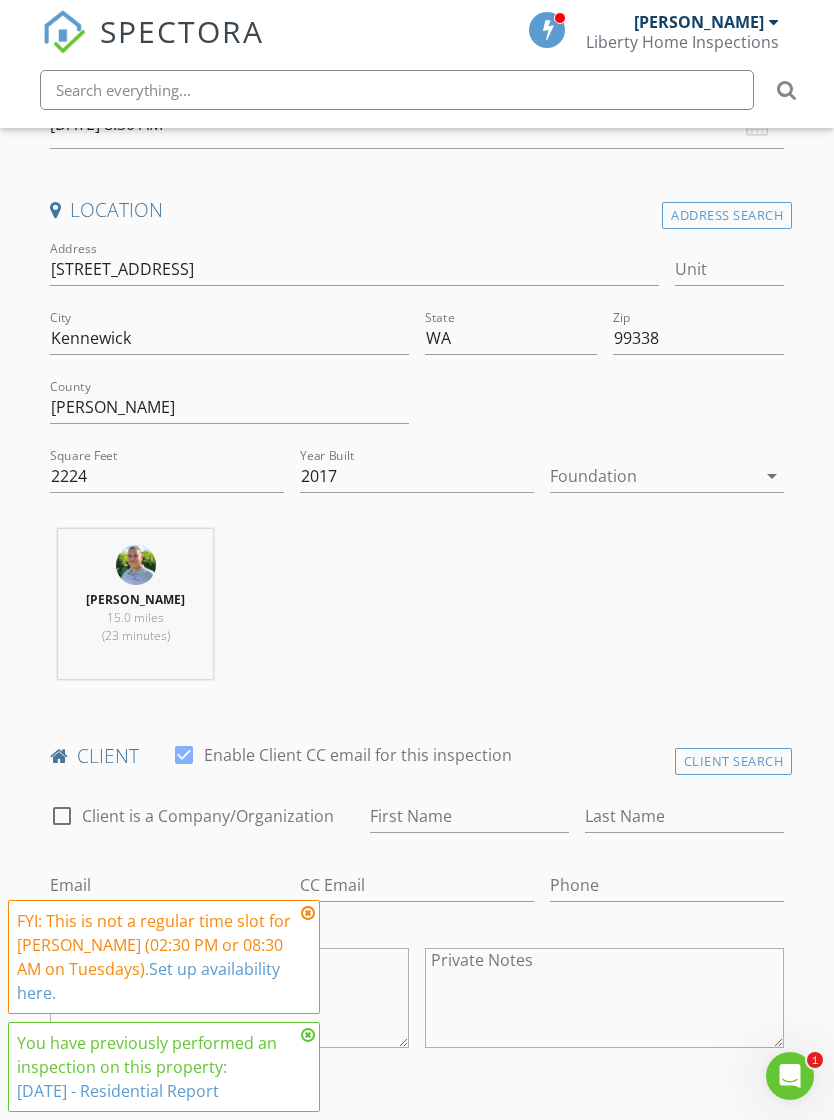 click at bounding box center (653, 476) 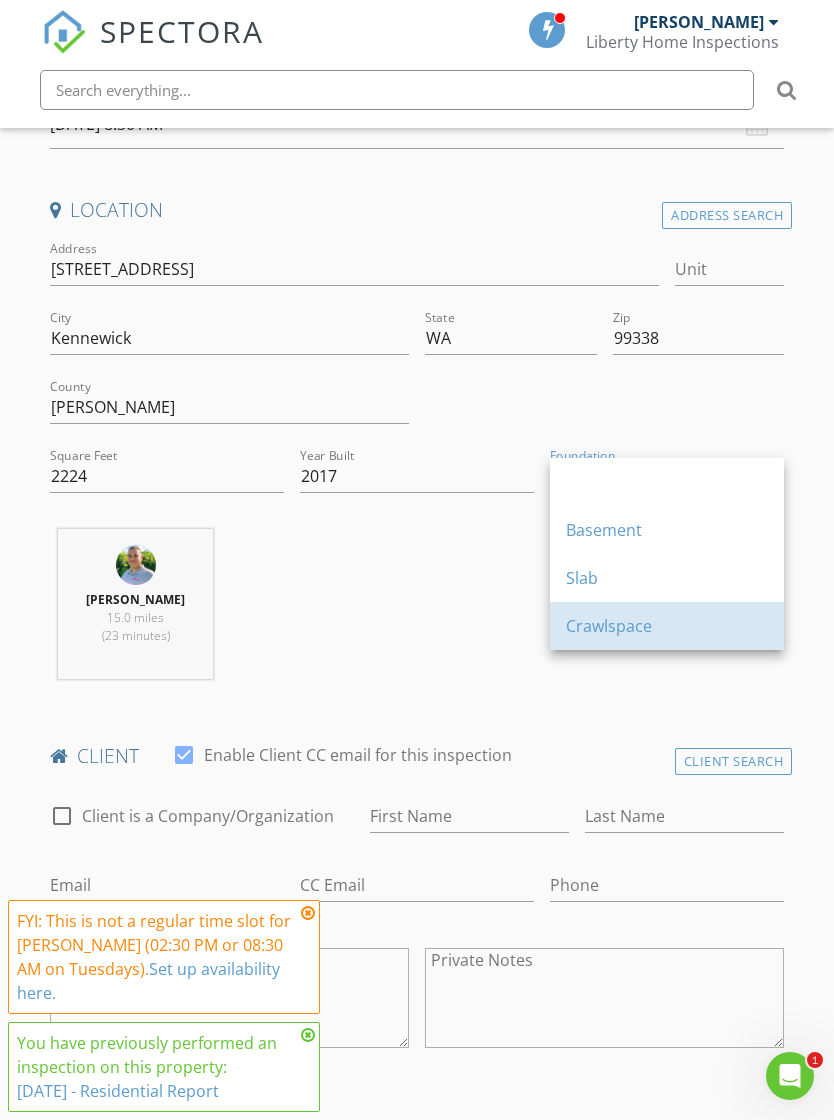 click on "Crawlspace" at bounding box center [667, 626] 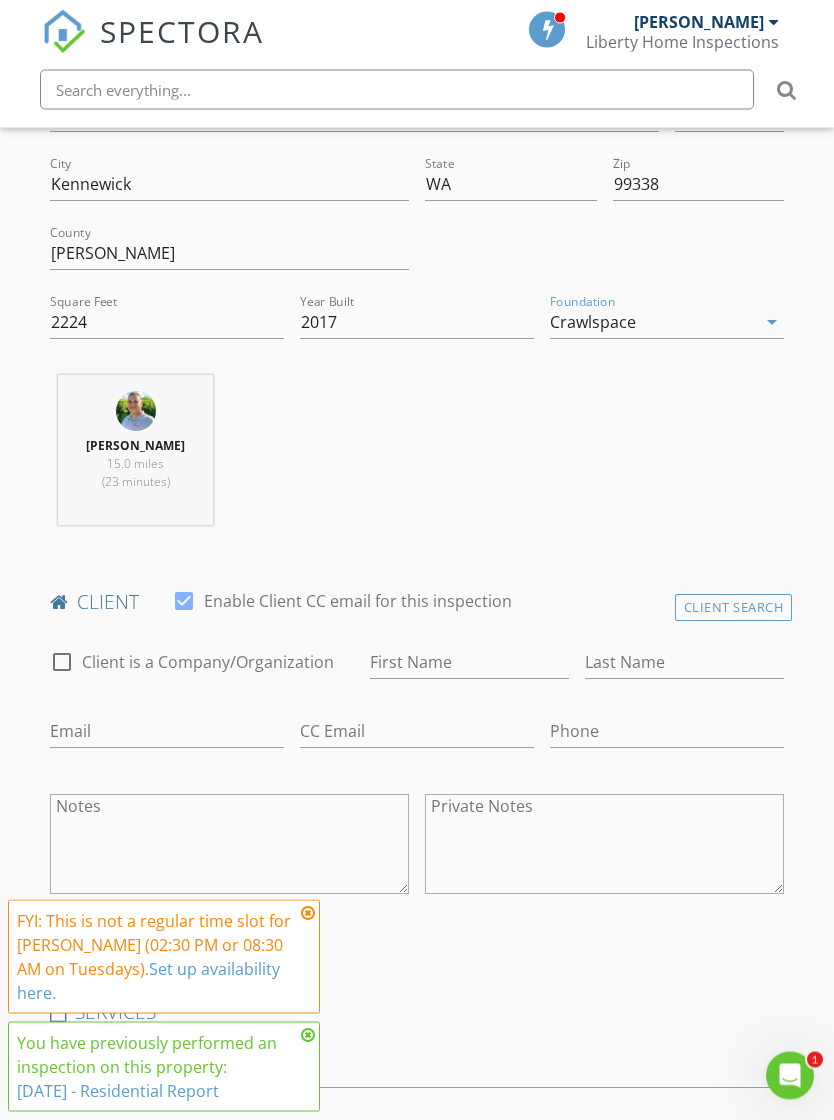 scroll, scrollTop: 667, scrollLeft: 0, axis: vertical 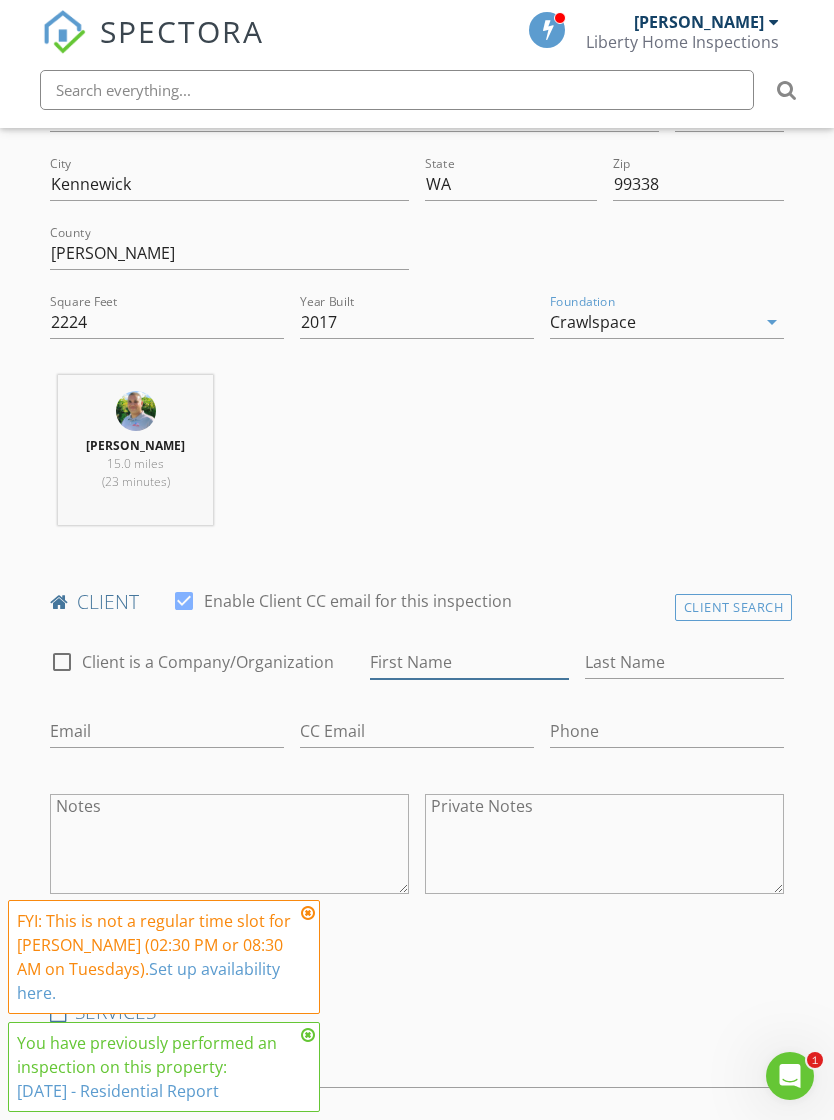 click on "First Name" at bounding box center (469, 662) 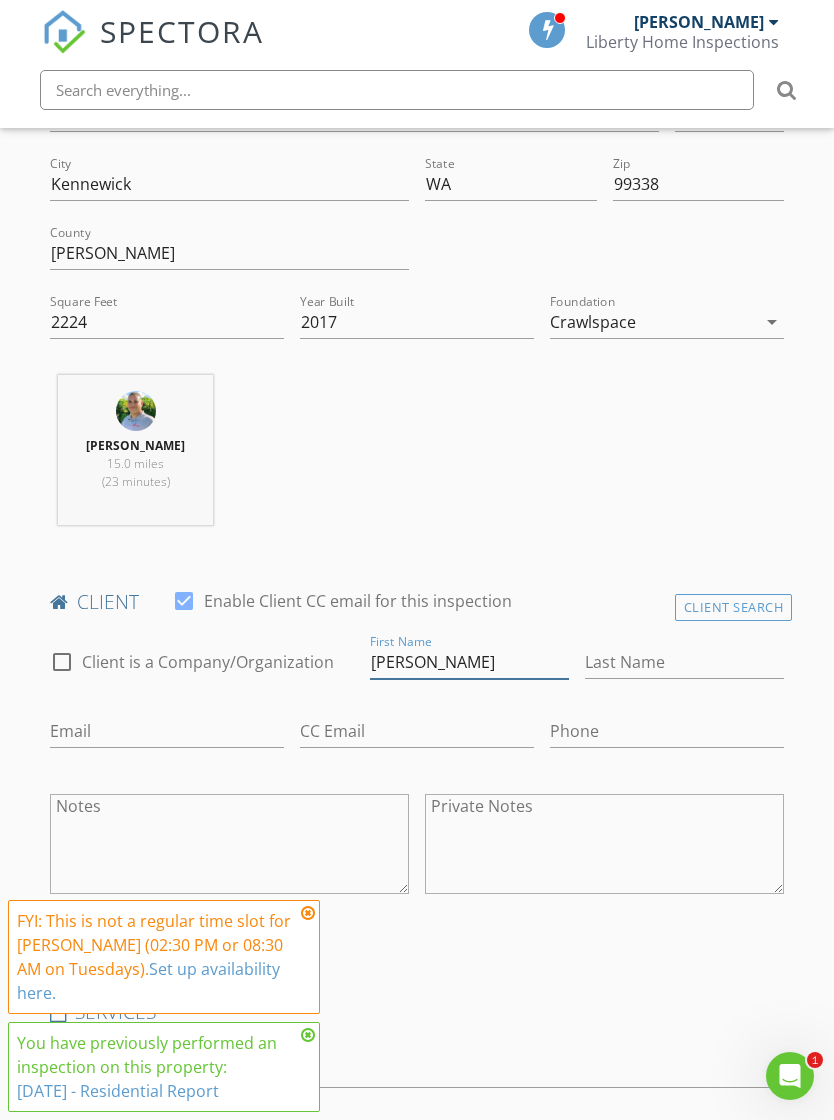 type on "[PERSON_NAME]" 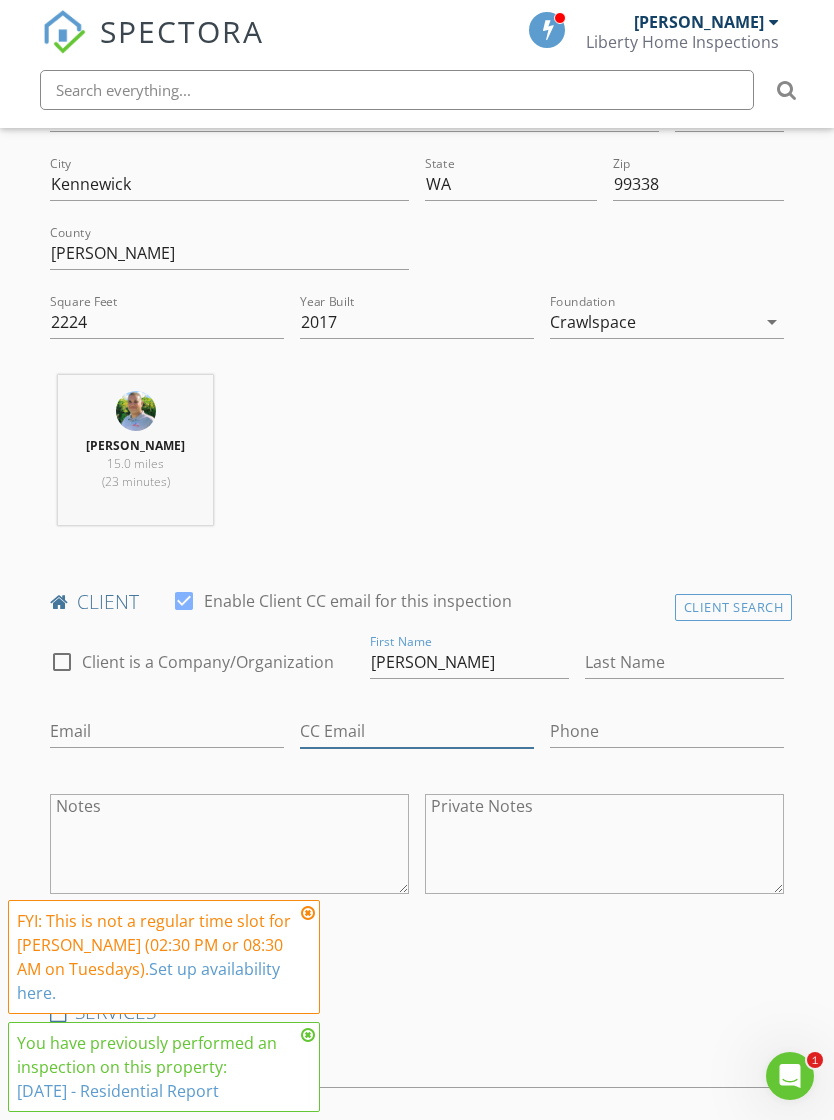 click on "CC Email" at bounding box center (417, 731) 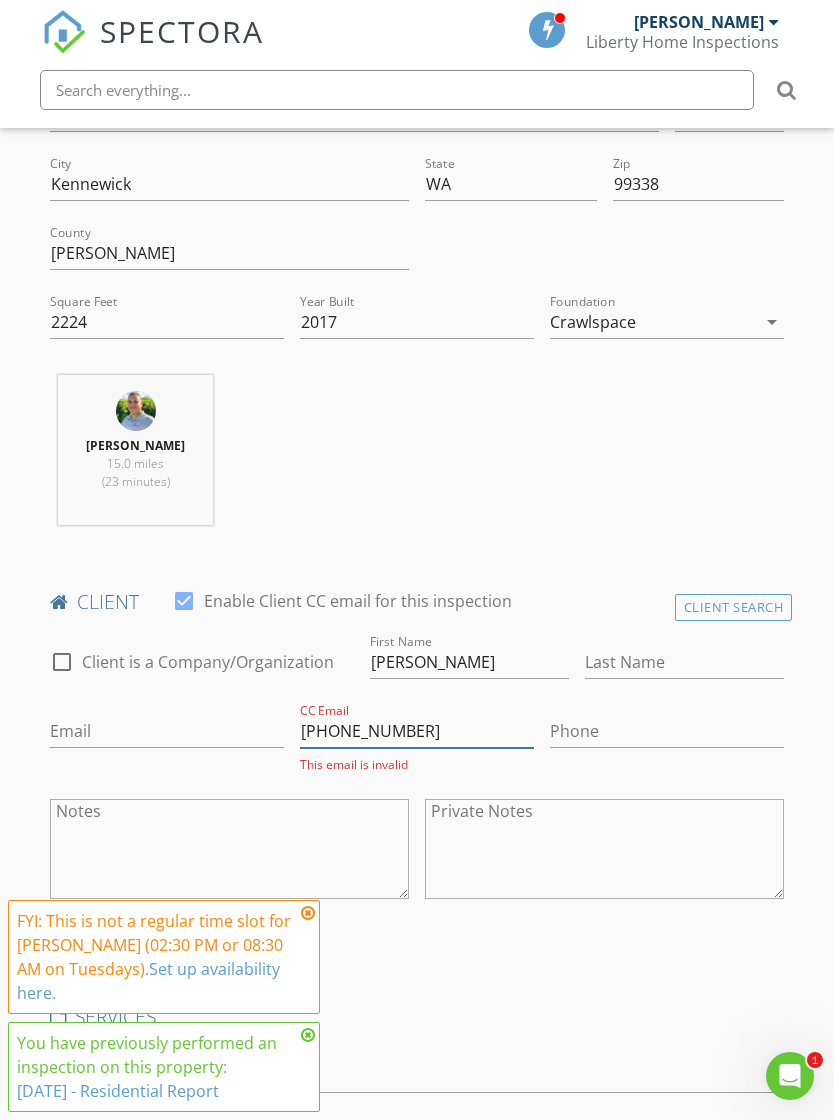 type on "[PHONE_NUMBER]" 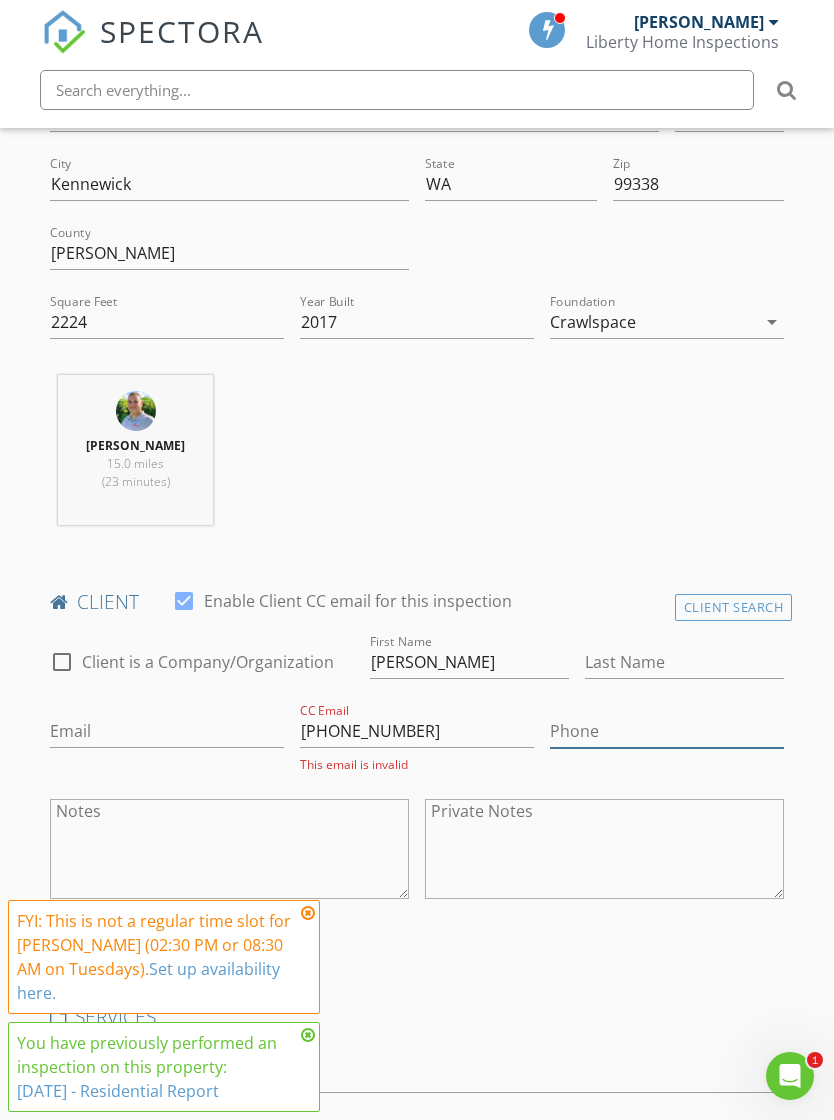 click on "Phone" at bounding box center [667, 731] 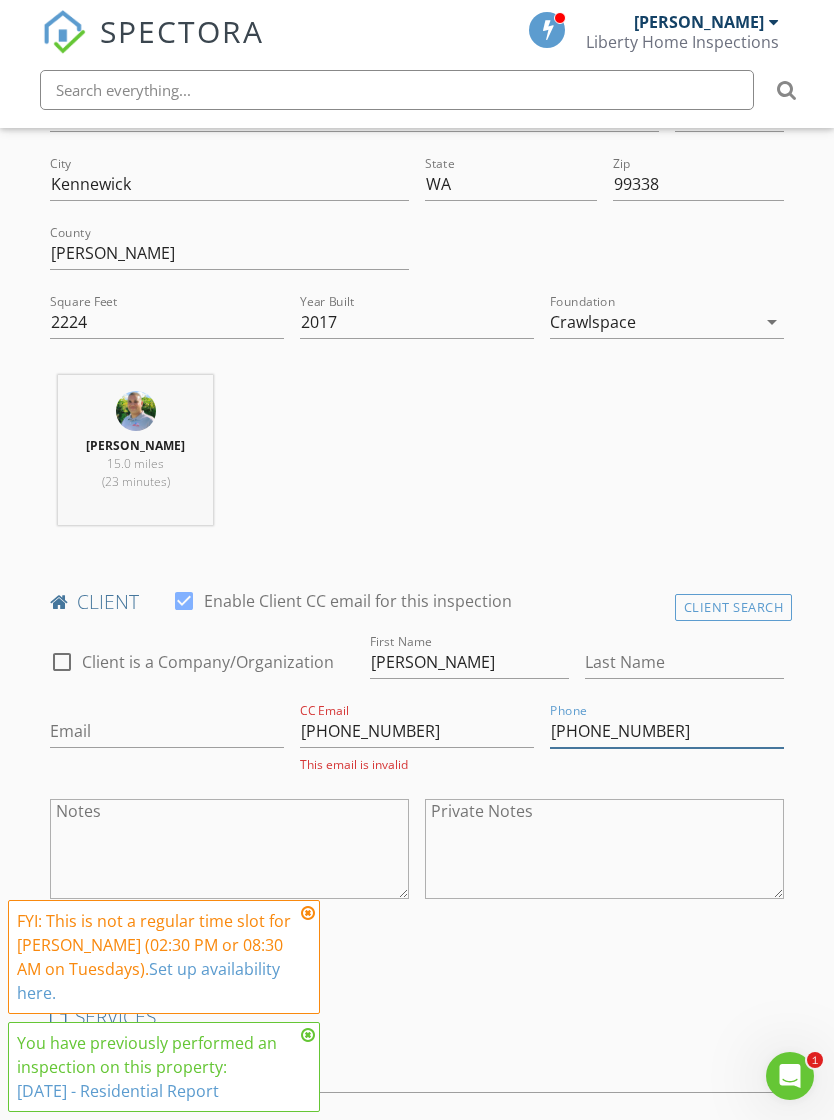 type on "[PHONE_NUMBER]" 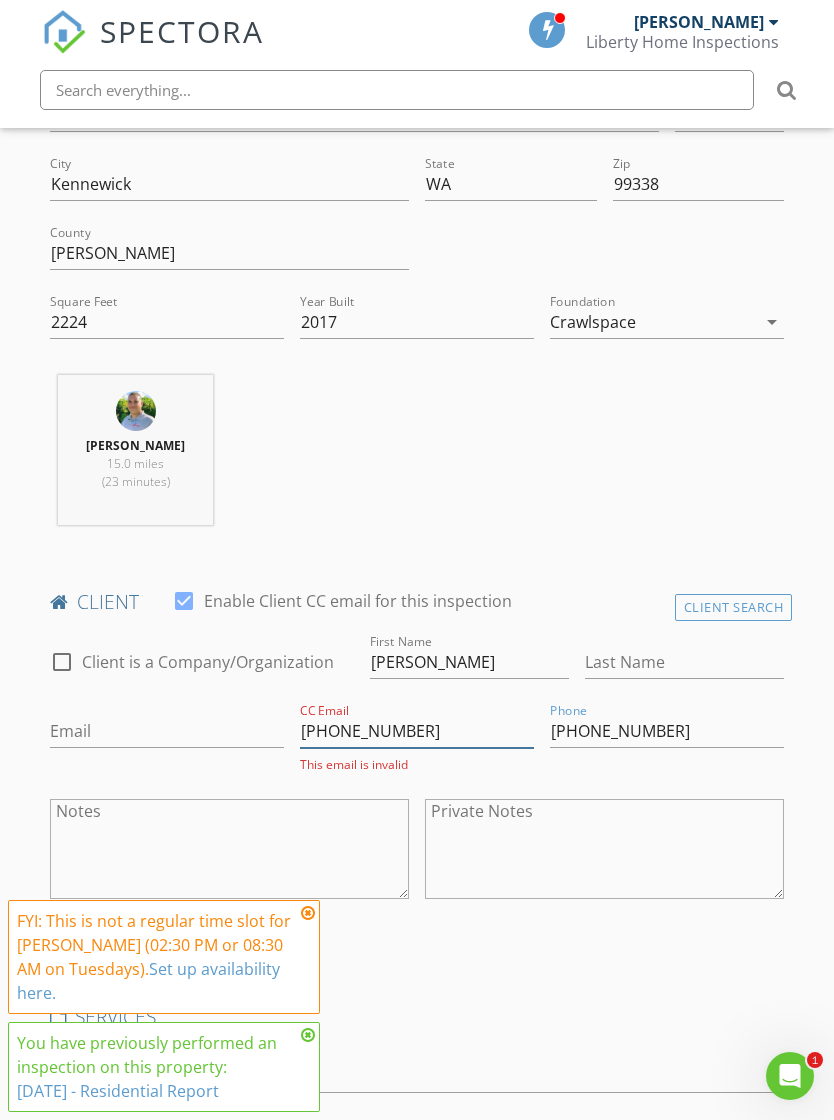 click on "[PHONE_NUMBER]" at bounding box center [417, 731] 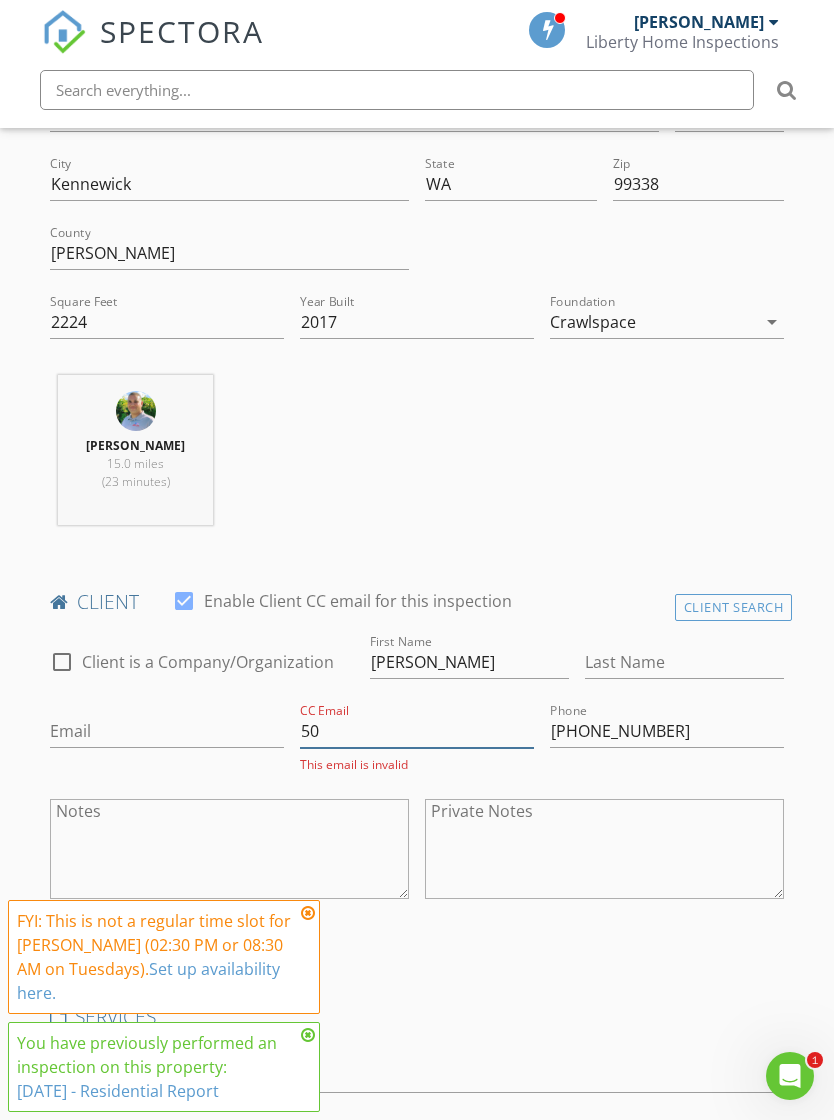 type on "5" 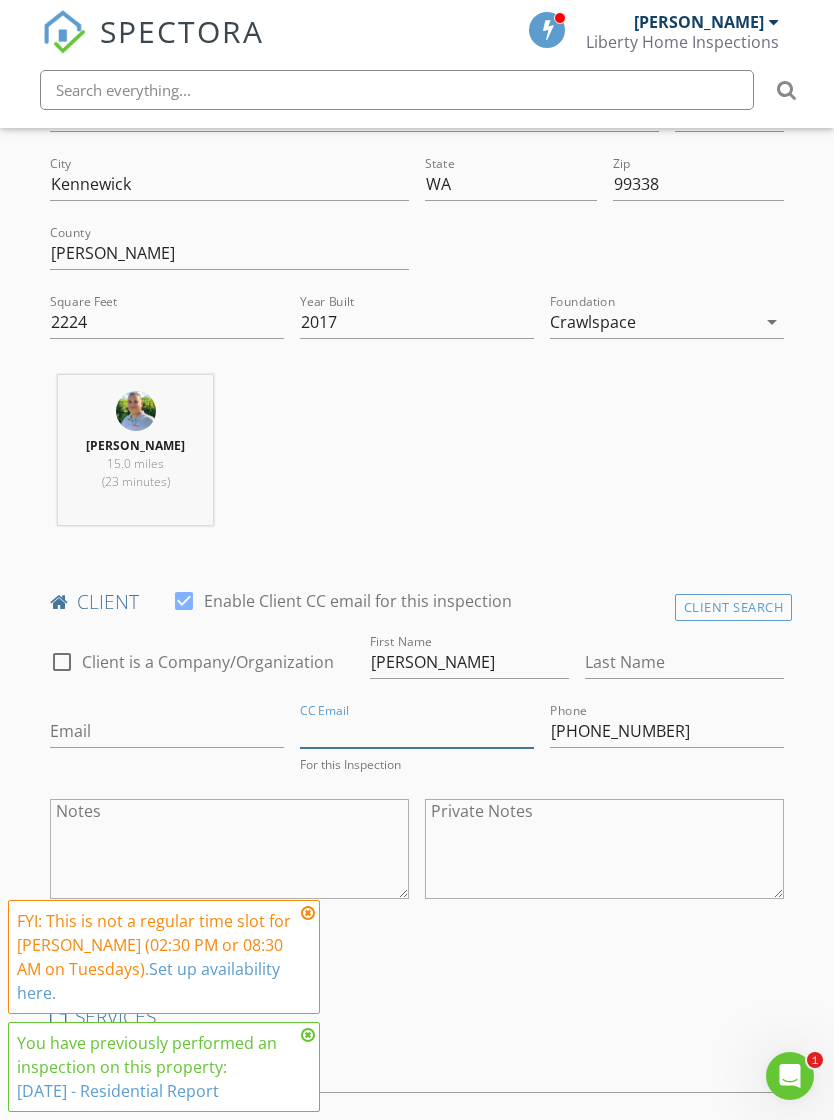 type 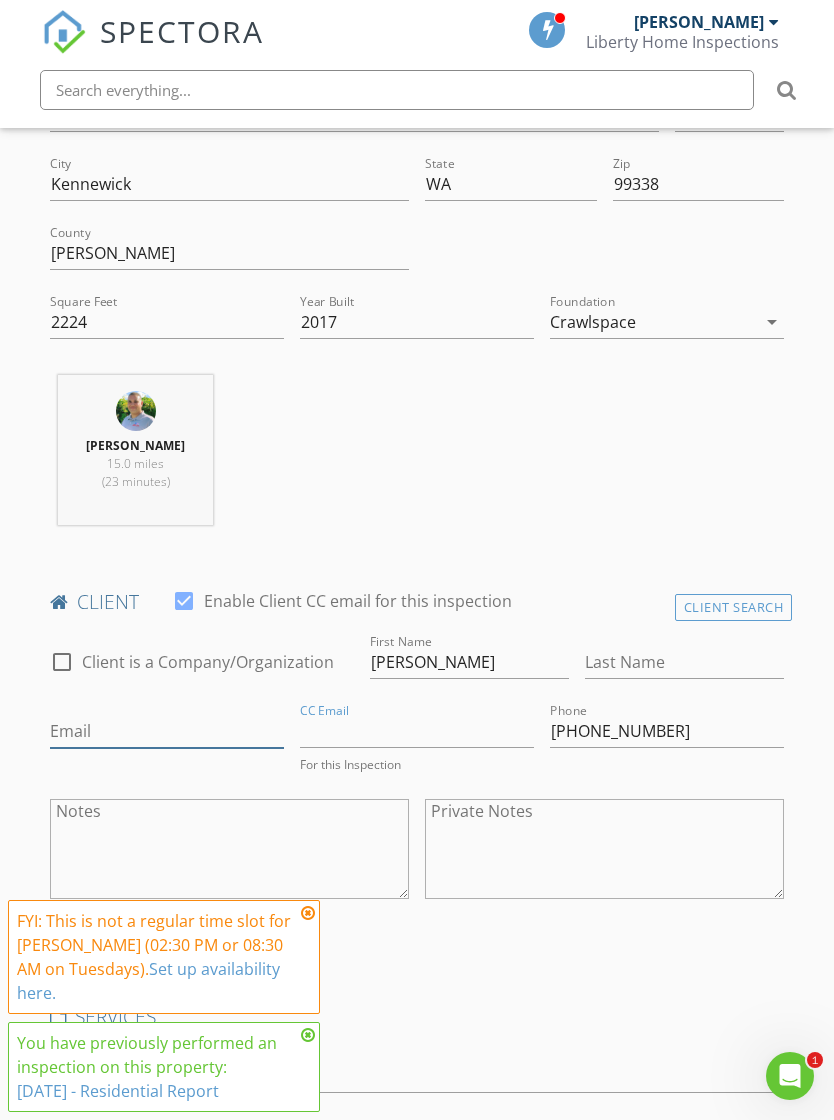 click on "Email" at bounding box center [167, 731] 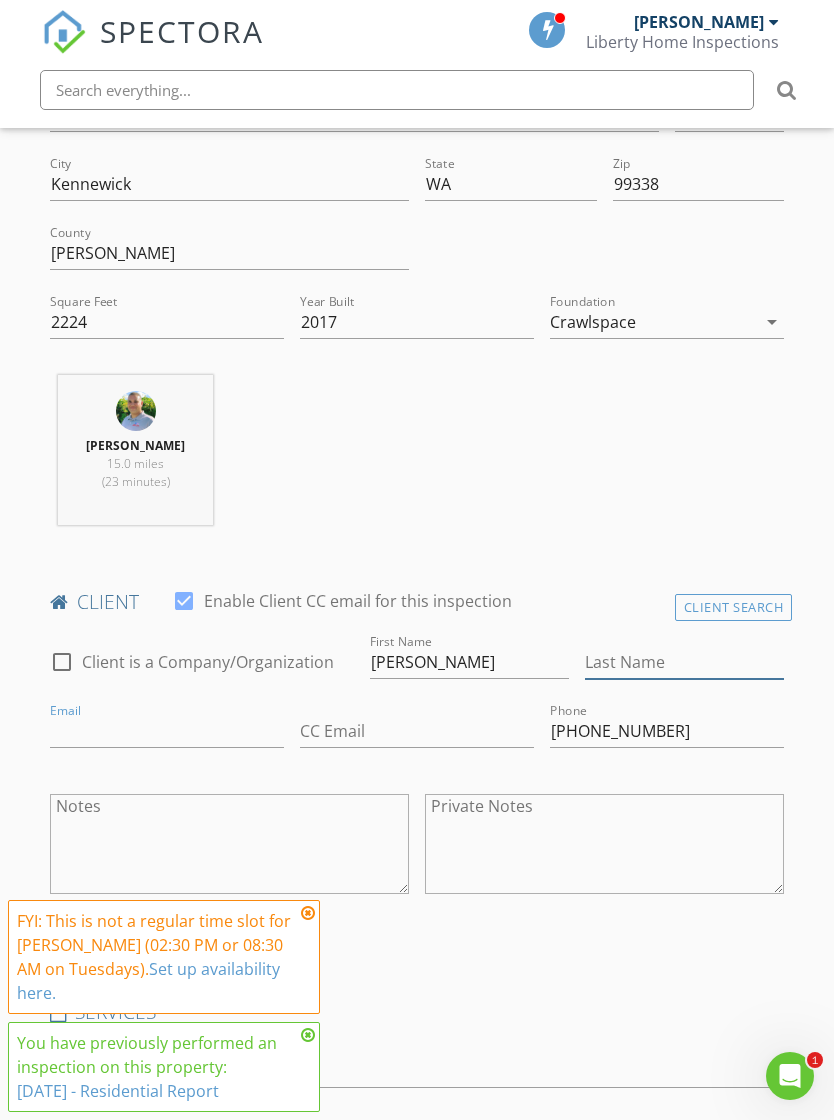 click on "Last Name" at bounding box center [684, 662] 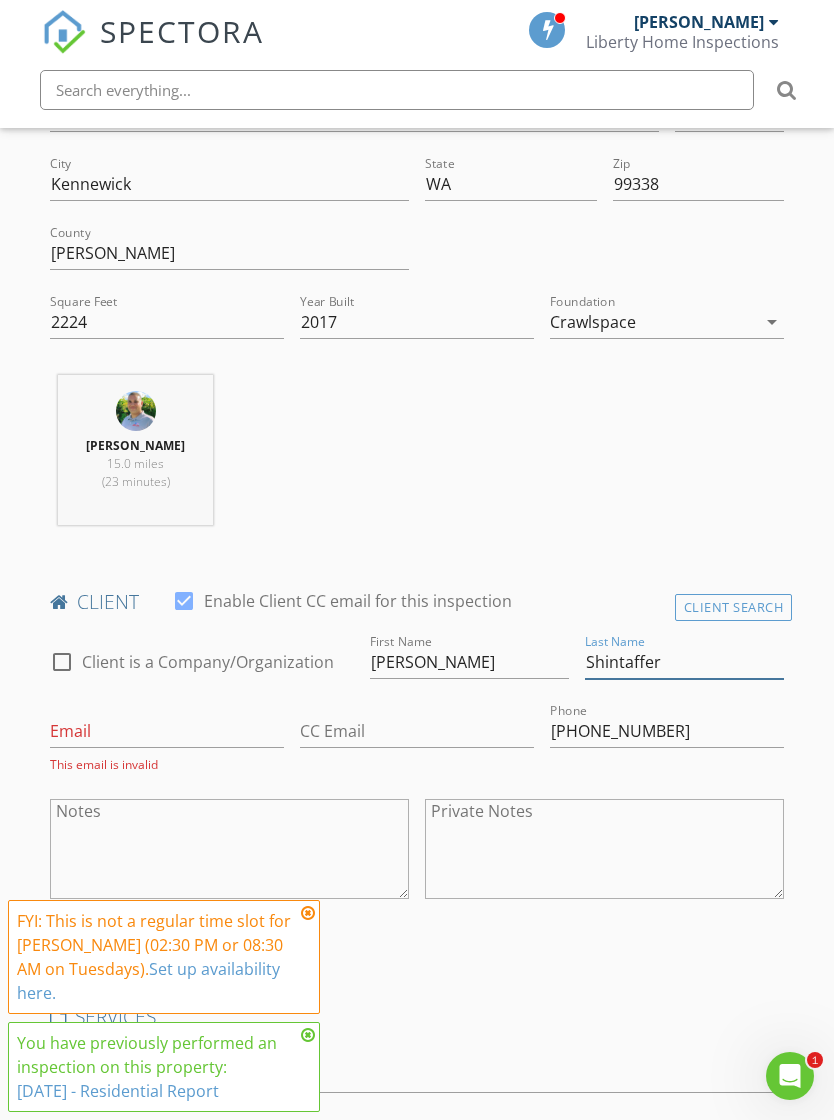 type on "Shintaffer" 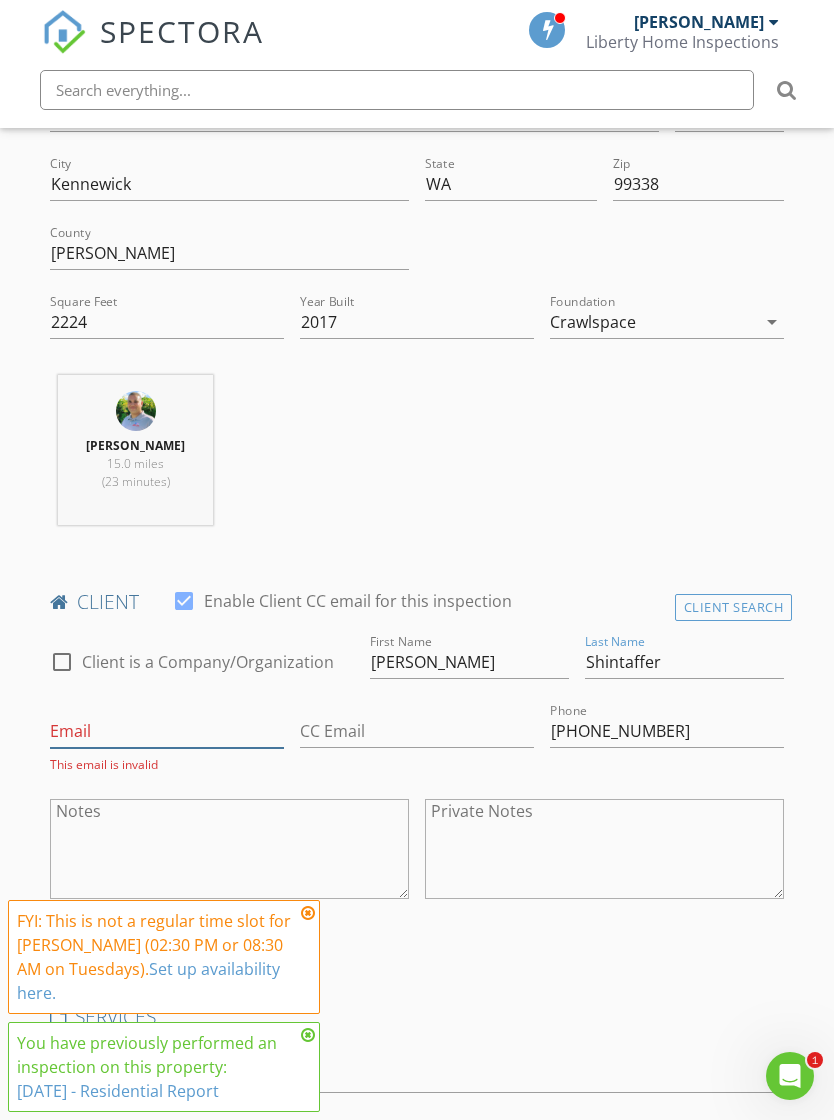 click on "Email" at bounding box center (167, 731) 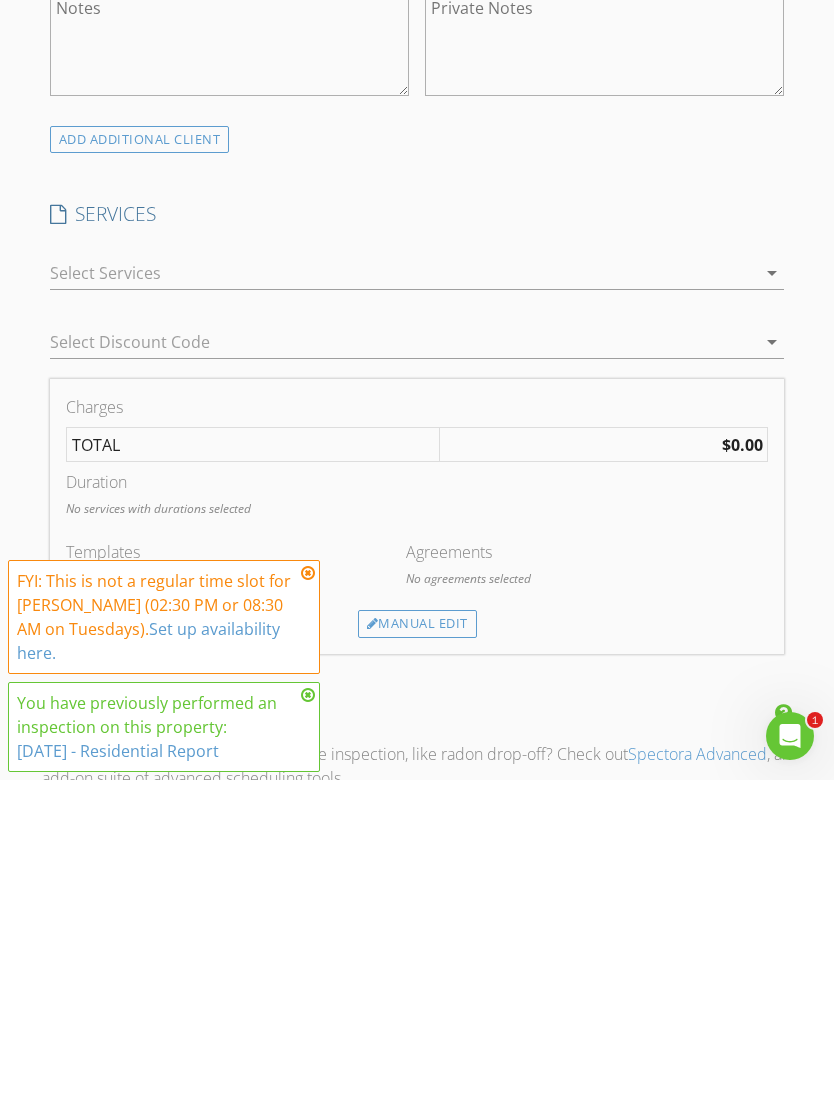 scroll, scrollTop: 1212, scrollLeft: 0, axis: vertical 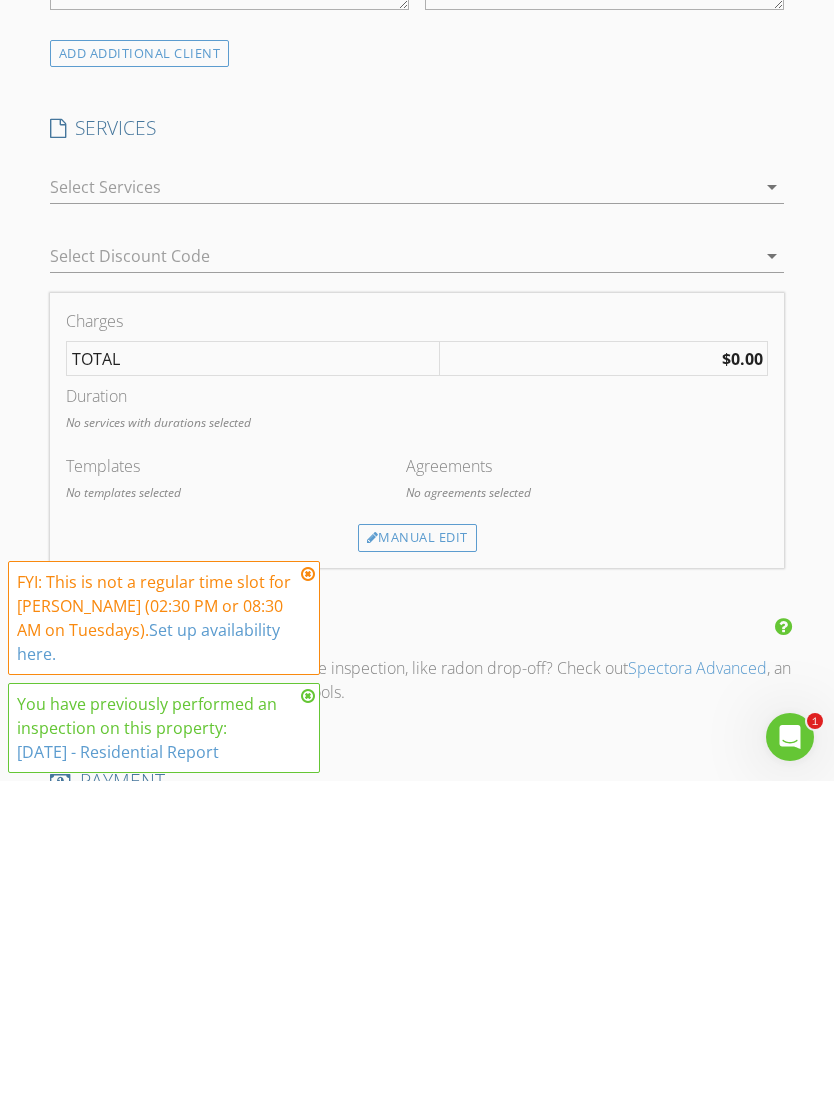 type on "[EMAIL_ADDRESS][DOMAIN_NAME]" 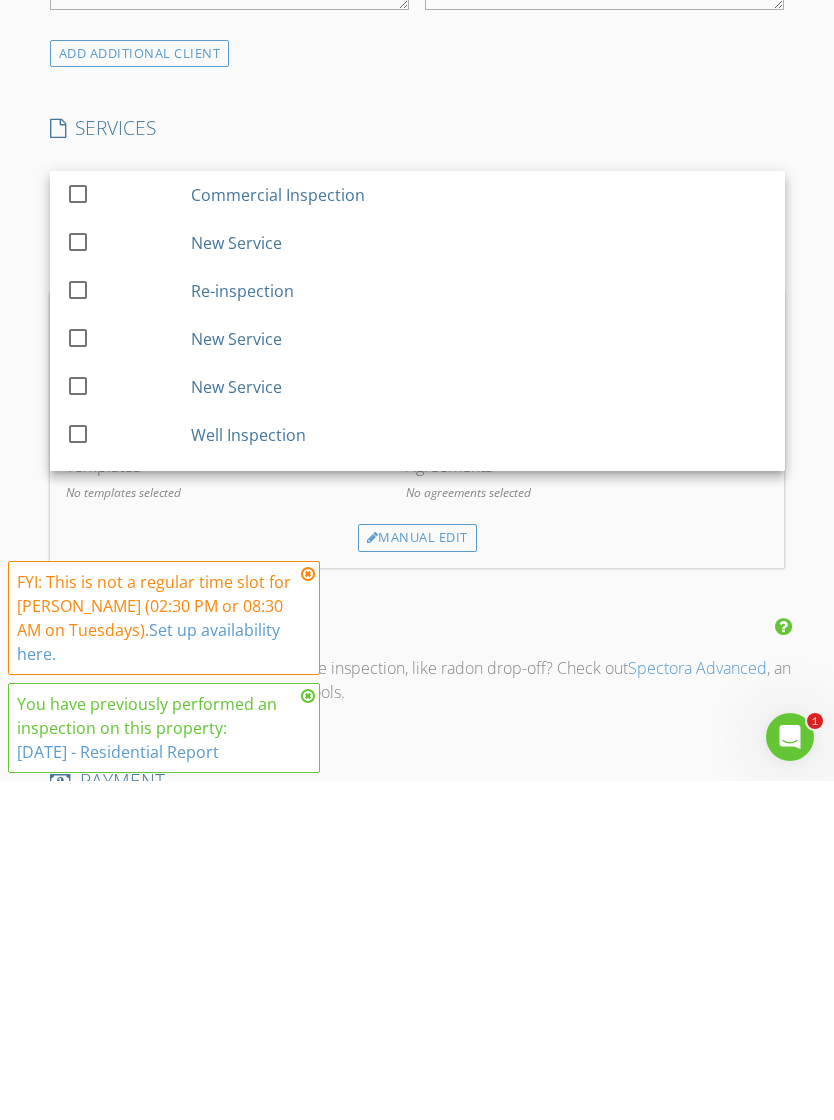scroll, scrollTop: 1551, scrollLeft: 0, axis: vertical 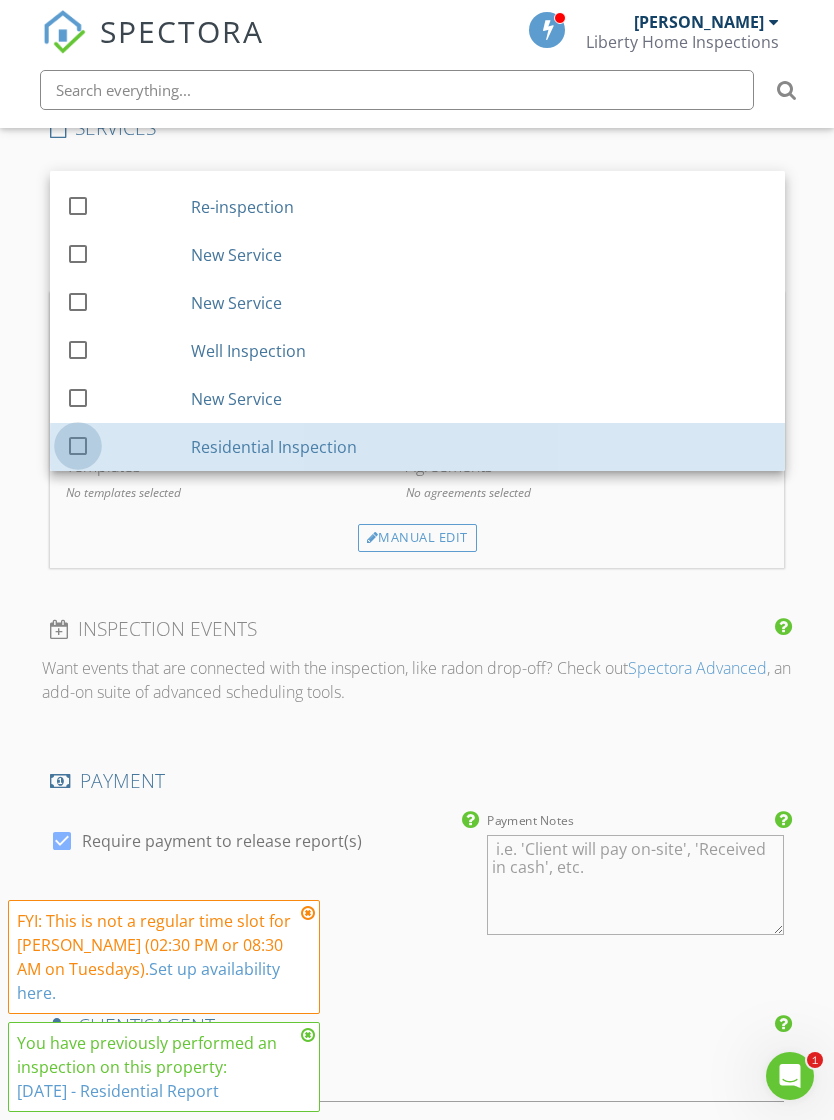 click at bounding box center [78, 445] 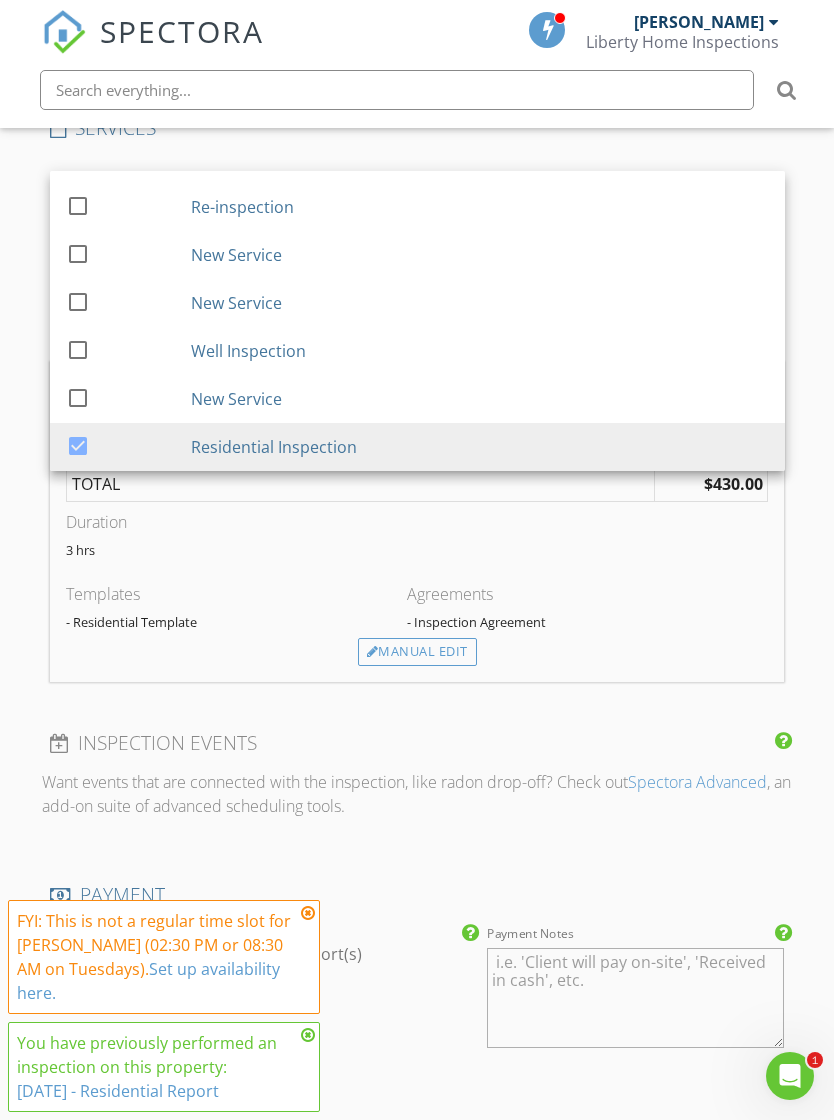 click on "INSPECTION EVENTS" at bounding box center [417, 743] 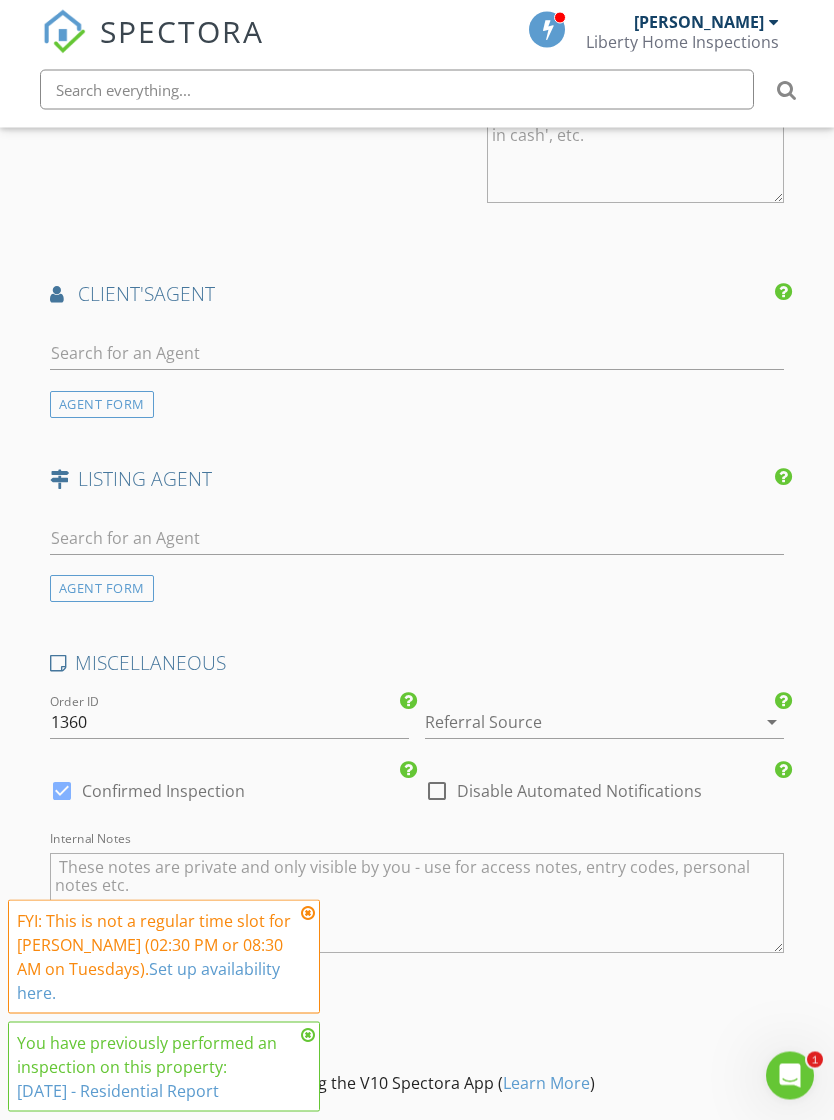 scroll, scrollTop: 2396, scrollLeft: 0, axis: vertical 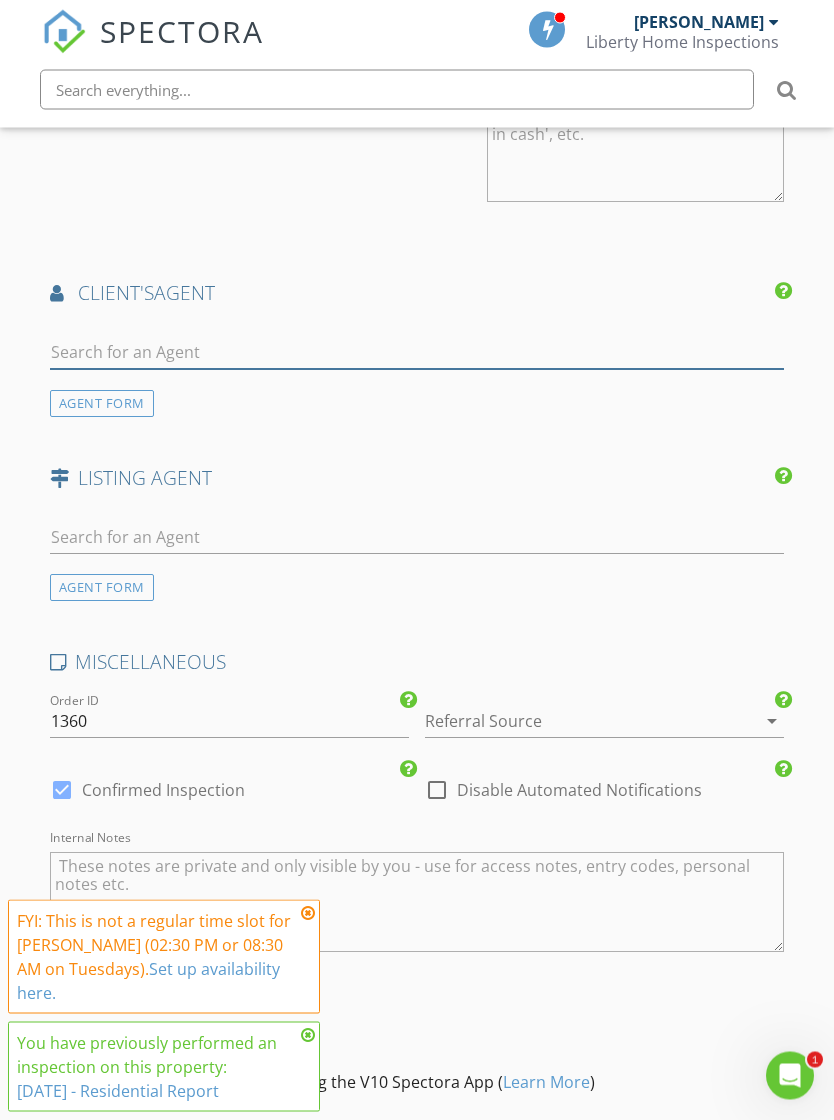 click at bounding box center (417, 353) 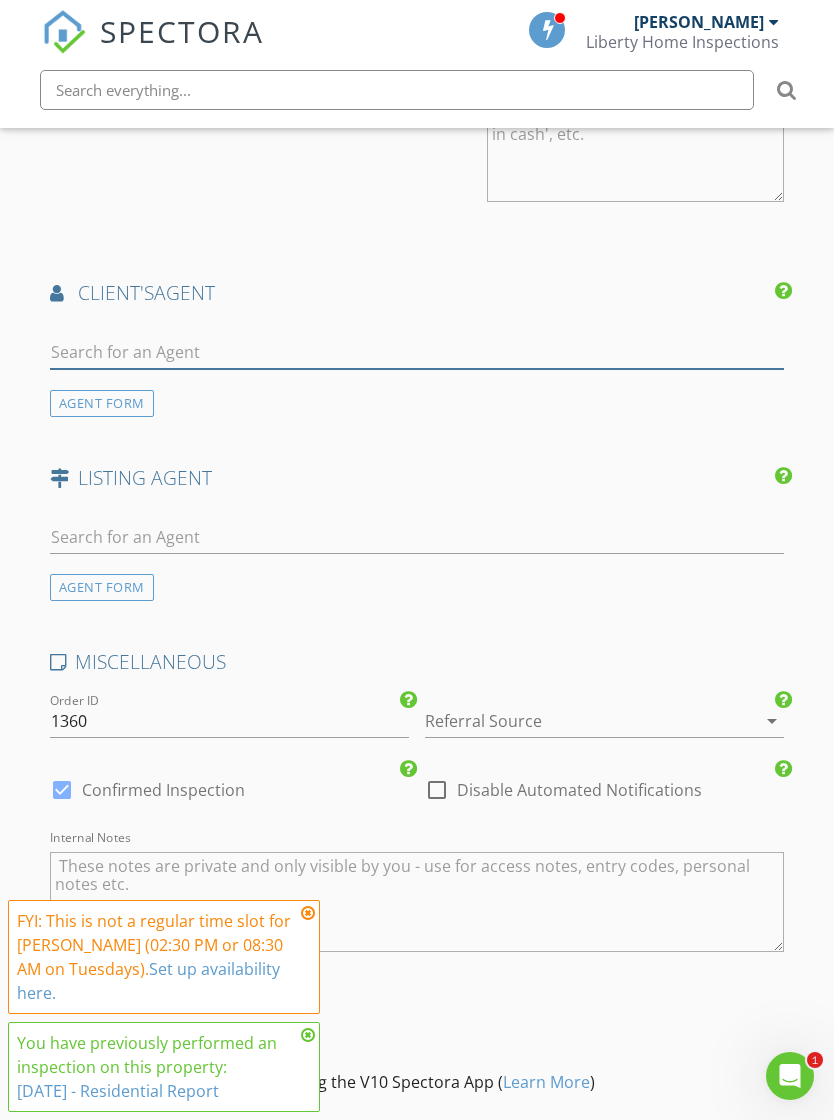 scroll, scrollTop: 2396, scrollLeft: 0, axis: vertical 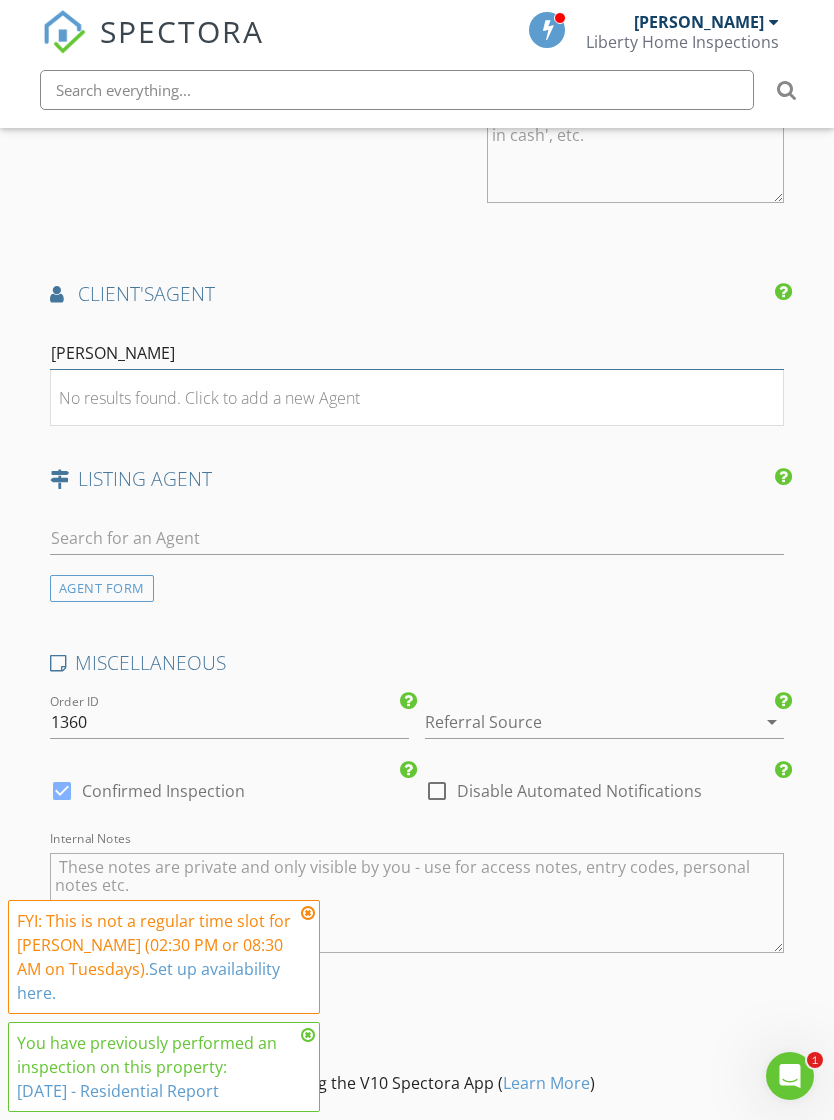 type on "[PERSON_NAME]" 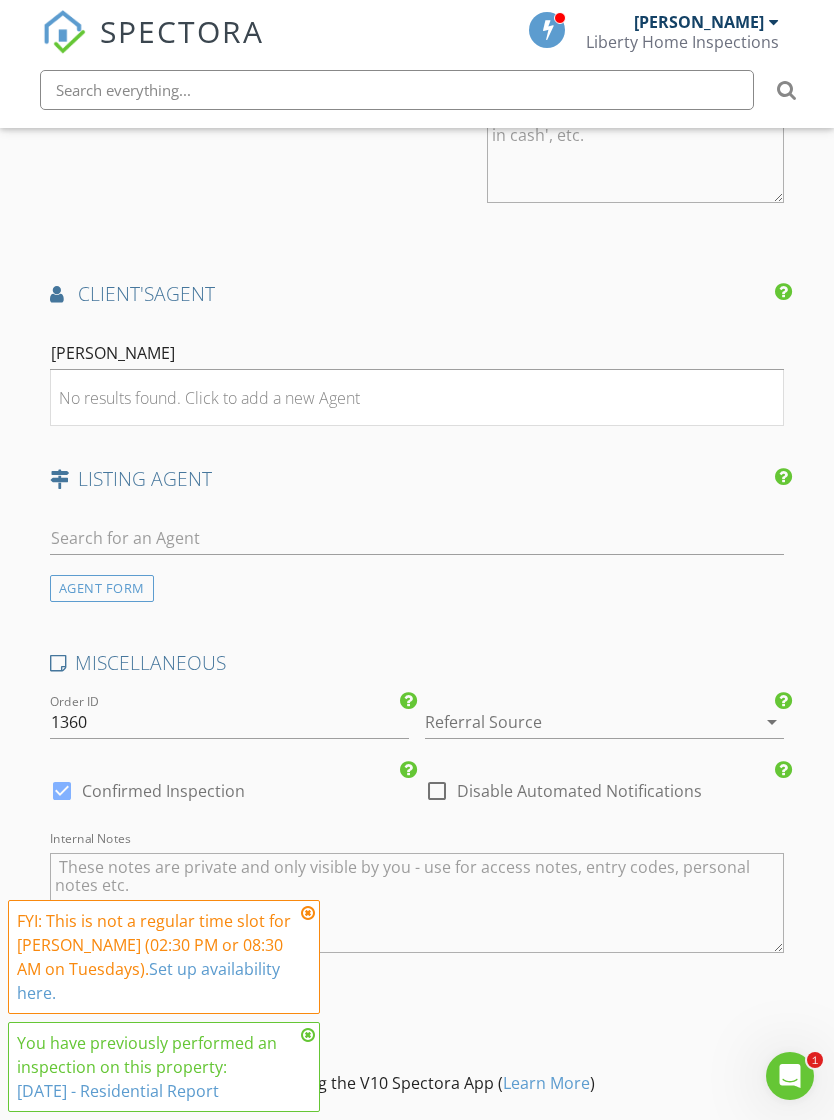 click on "LISTING AGENT" at bounding box center [417, 486] 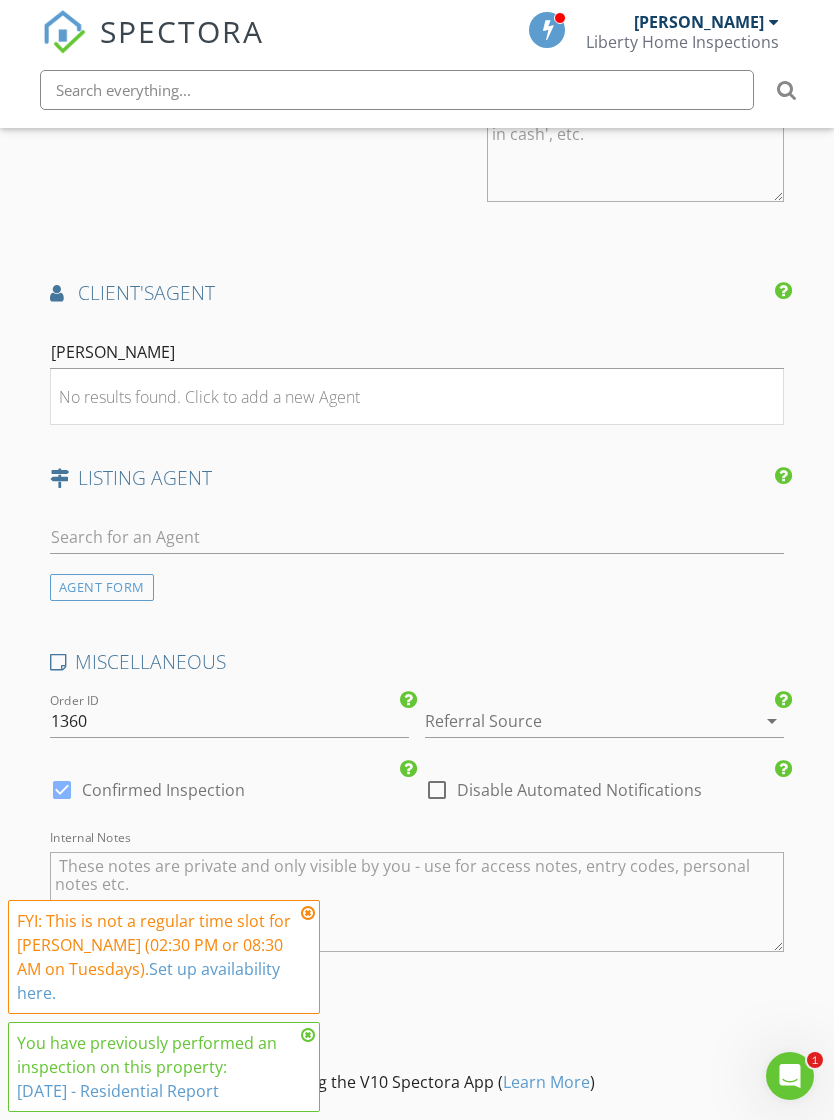 click on "No results found. Click to add a new Agent" at bounding box center (209, 397) 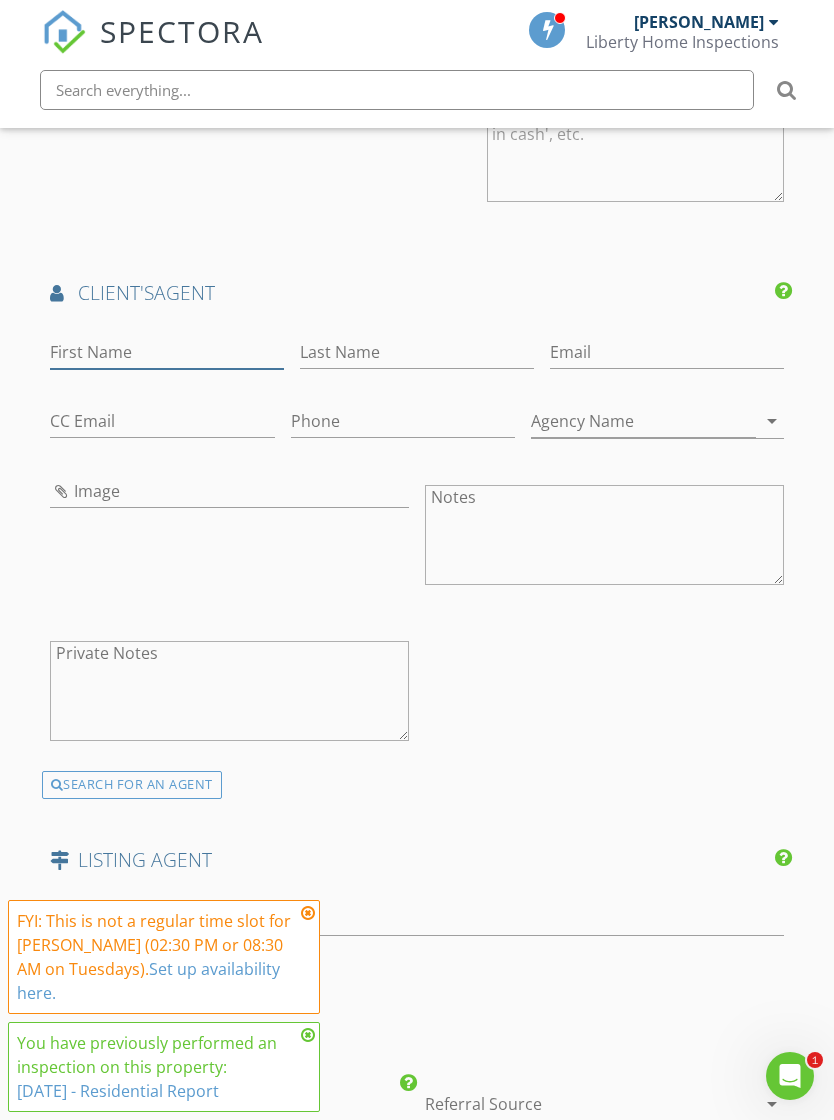 click on "First Name" at bounding box center [167, 352] 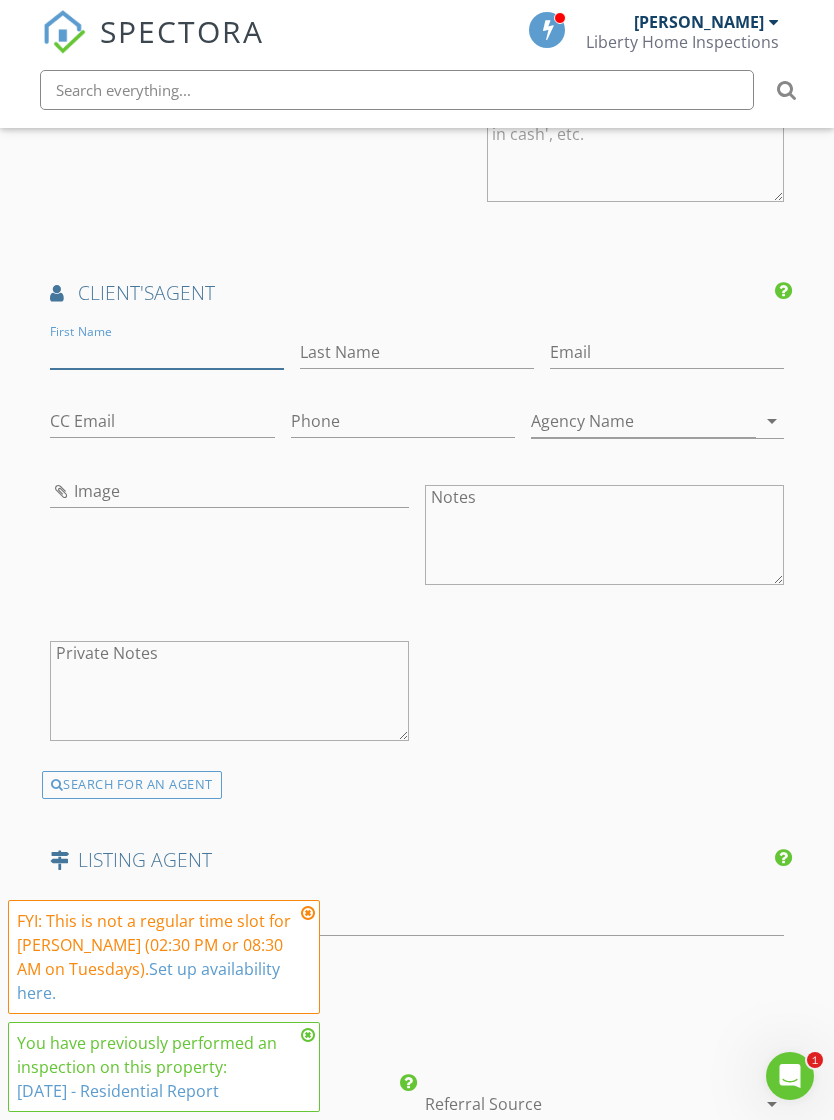 scroll, scrollTop: 2396, scrollLeft: 0, axis: vertical 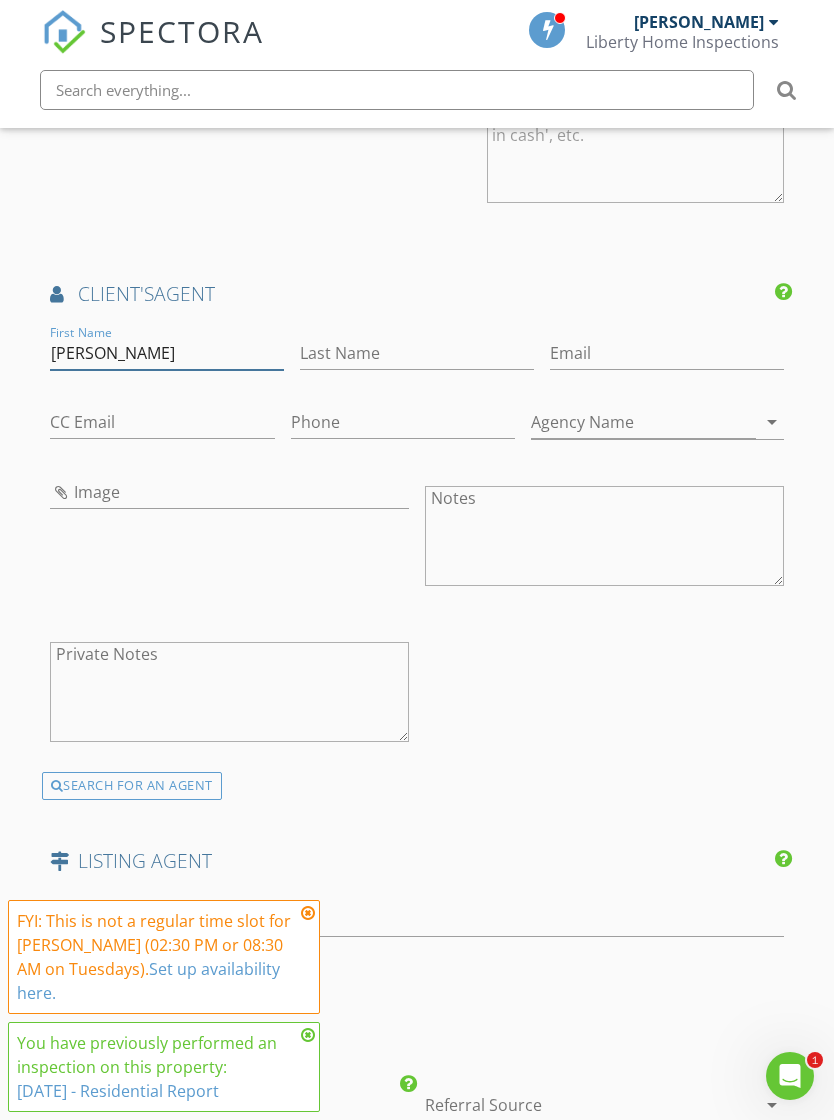 type on "[PERSON_NAME]" 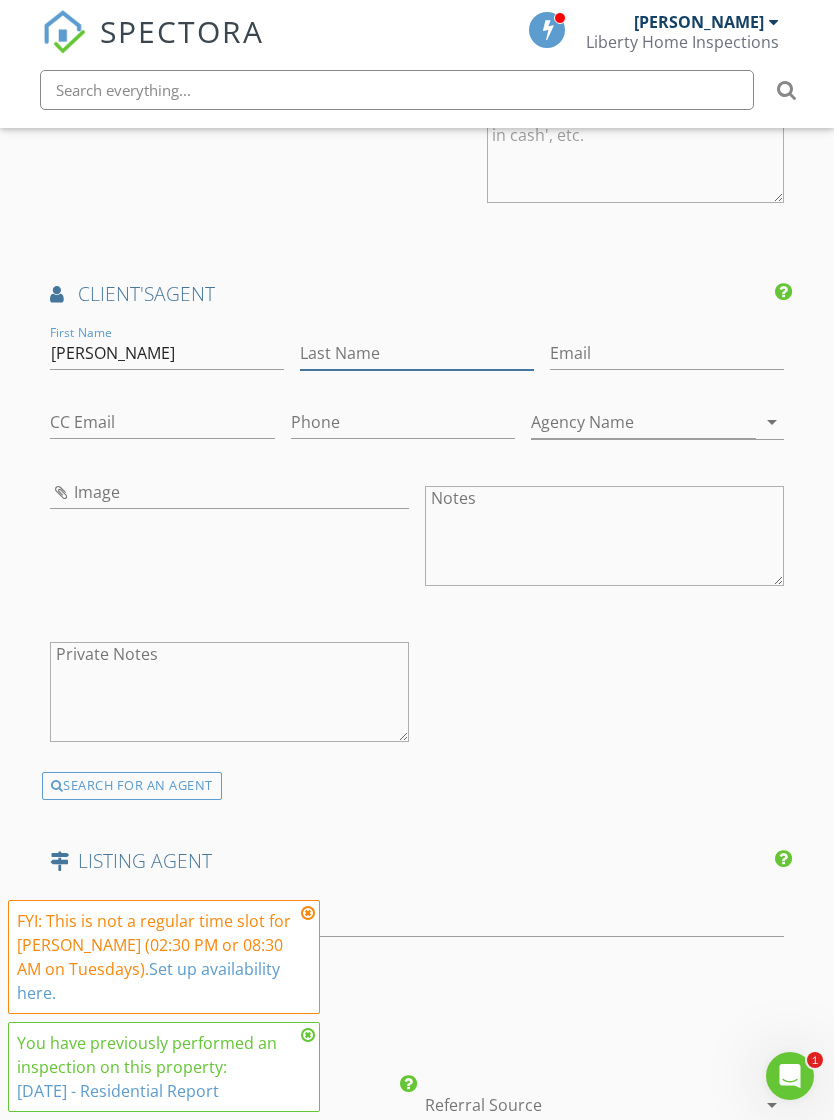 click on "Last Name" at bounding box center [417, 353] 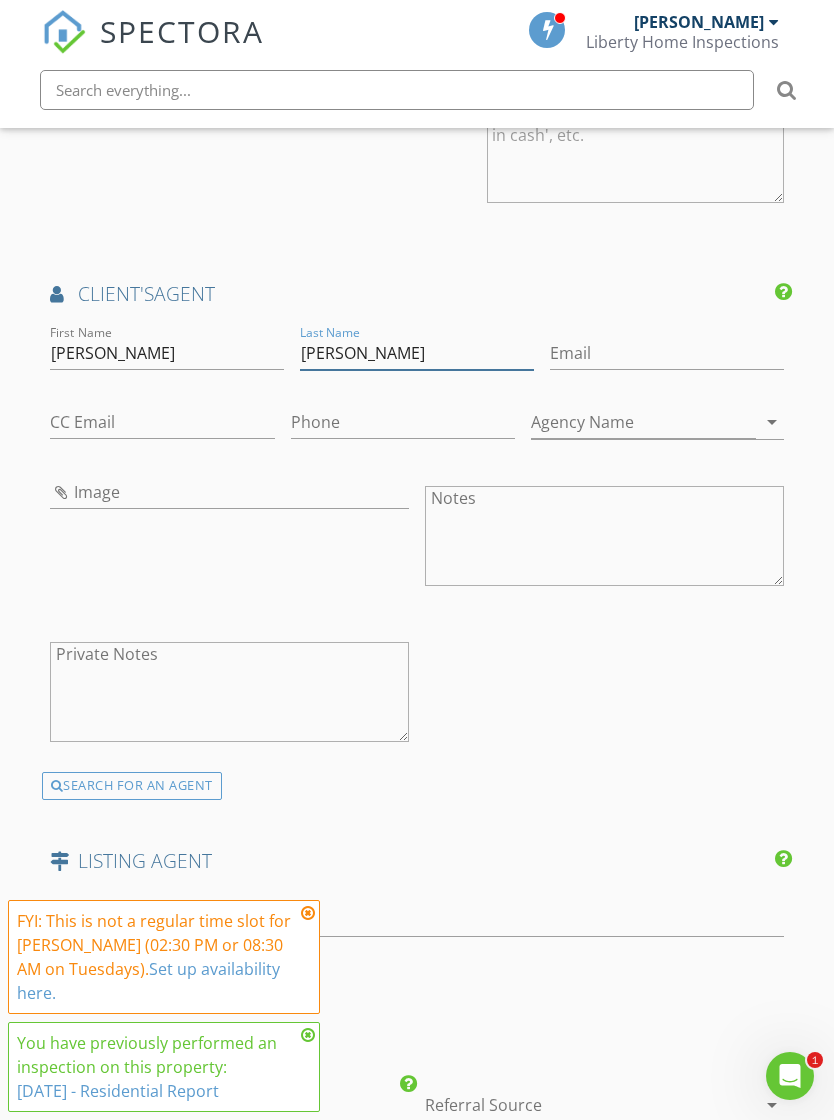 type on "[PERSON_NAME]" 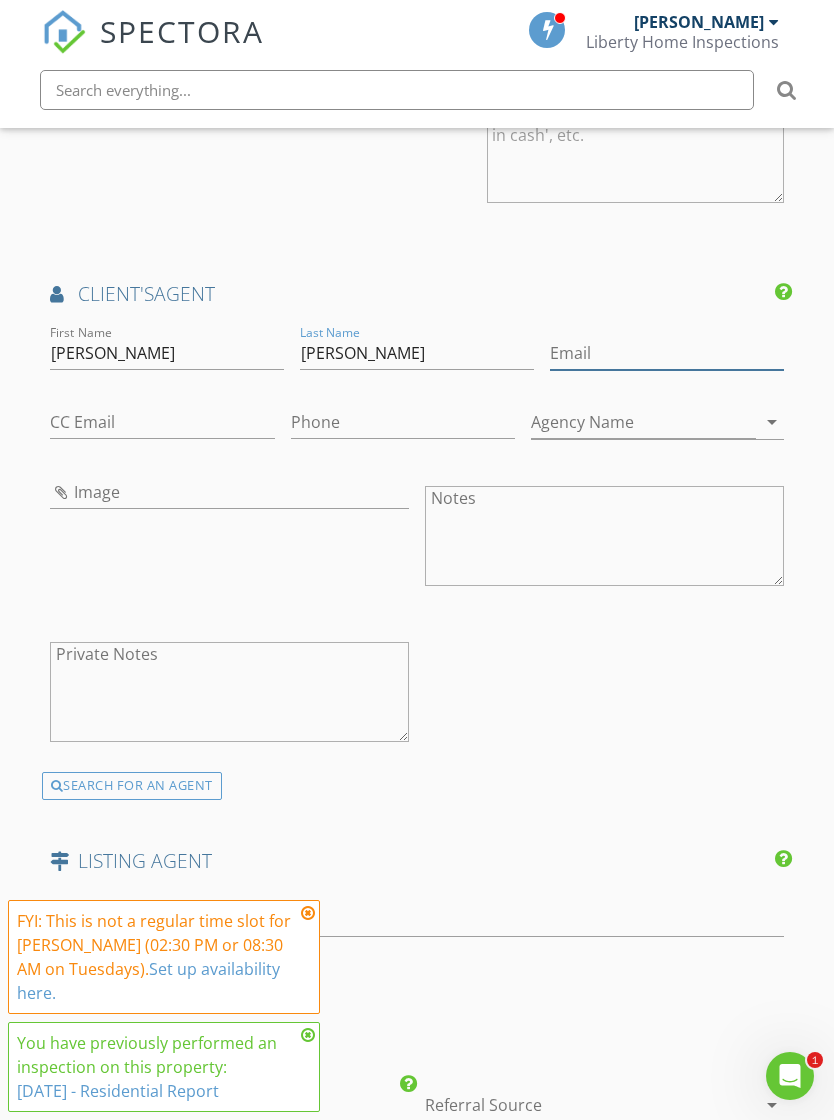 click on "Email" at bounding box center (667, 353) 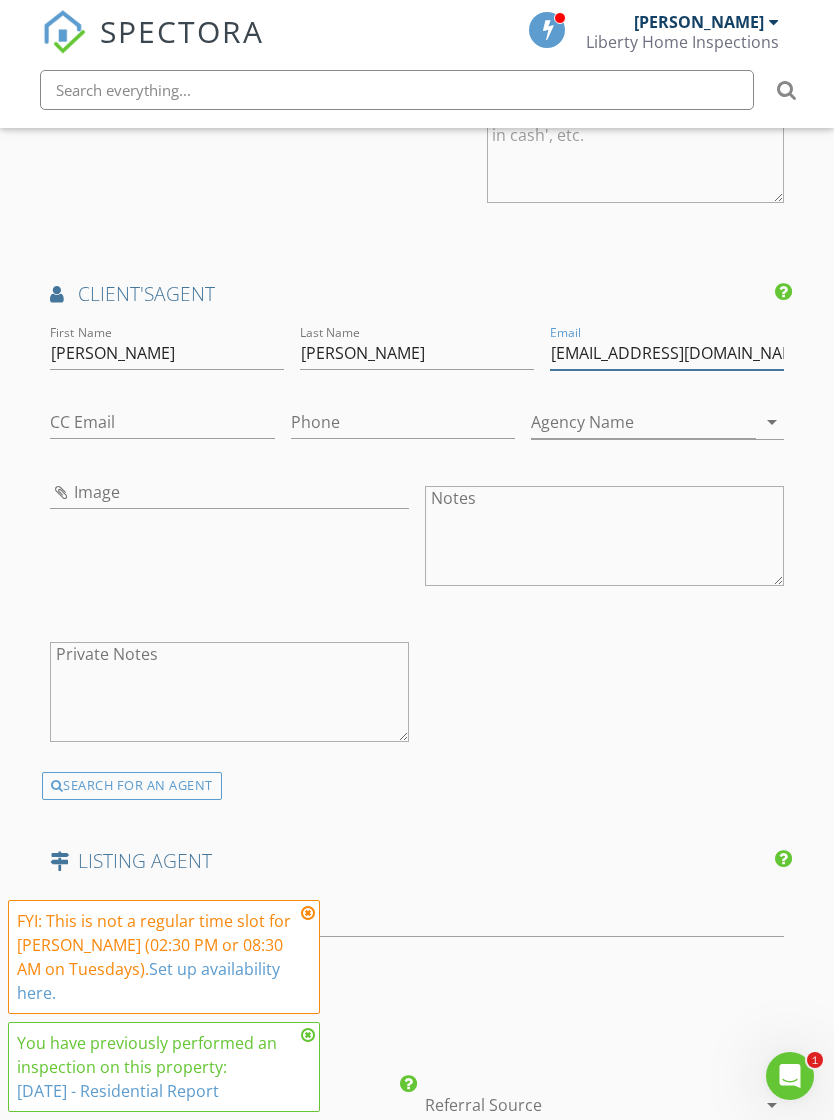 type on "Rileyayers1@hotmail.com" 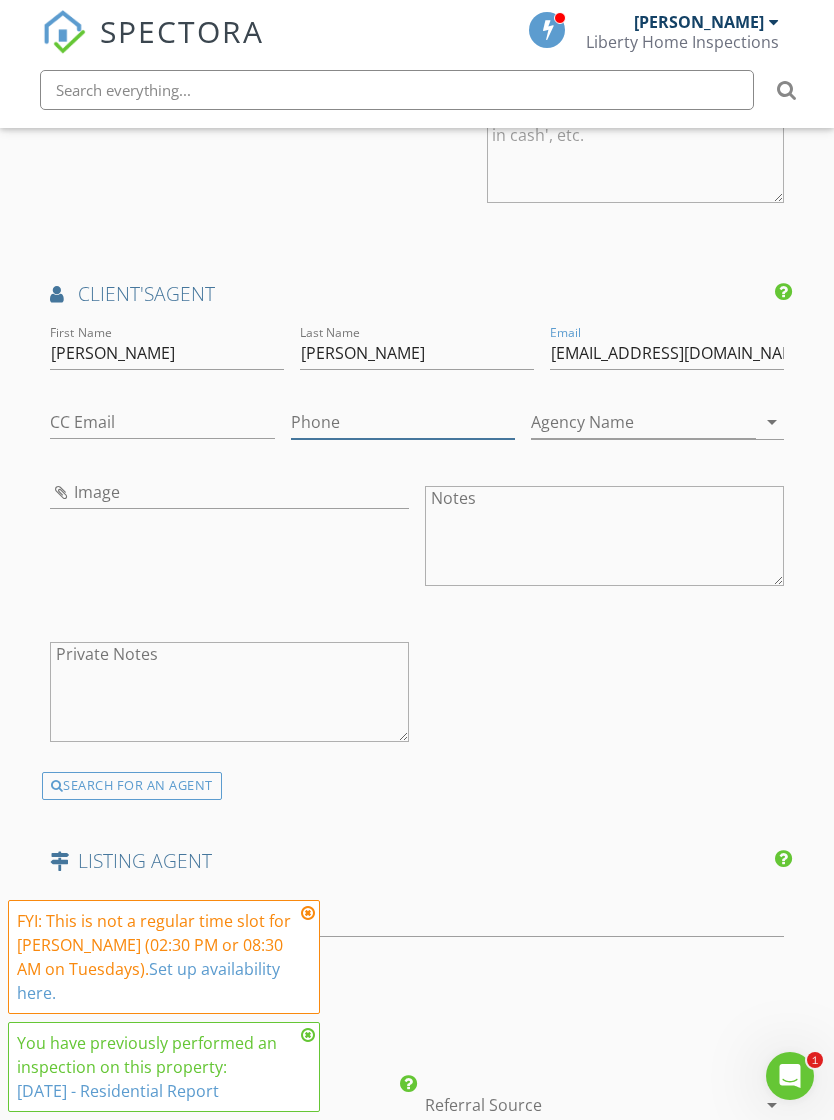 click on "Phone" at bounding box center (403, 422) 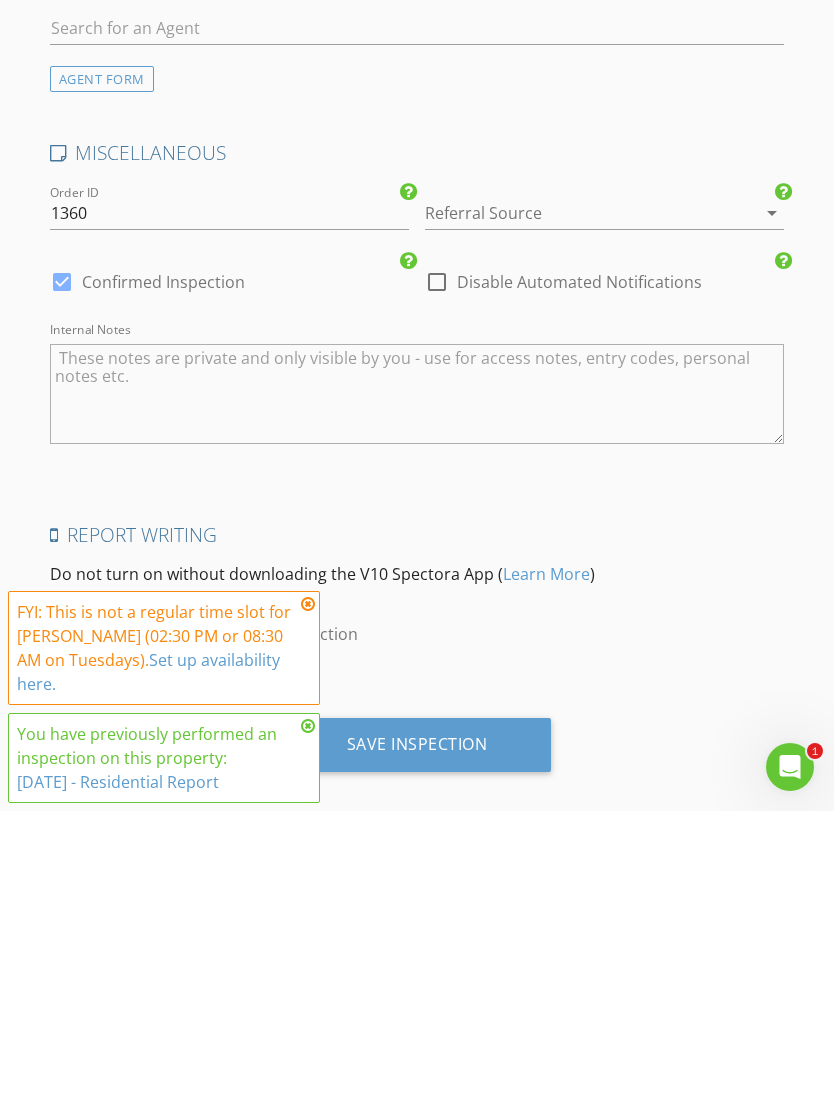 type on "[PHONE_NUMBER]" 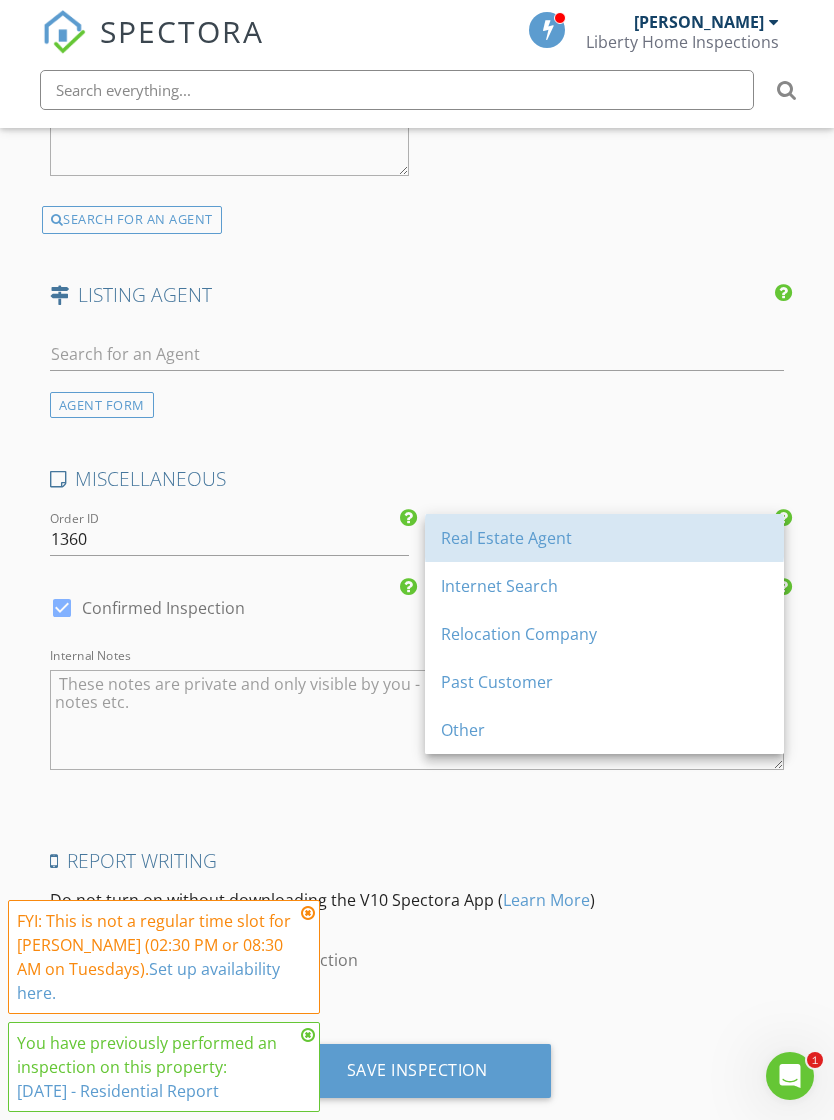 click on "Real Estate Agent" at bounding box center (604, 538) 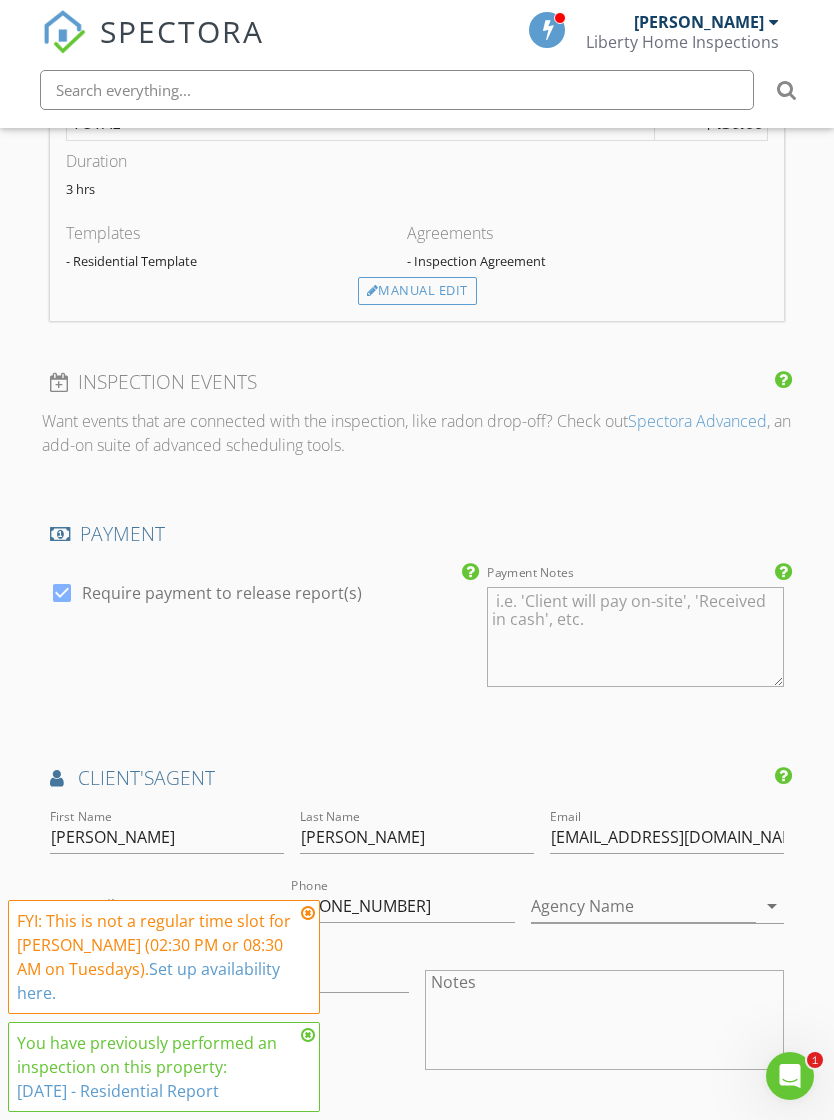 scroll, scrollTop: 1891, scrollLeft: 0, axis: vertical 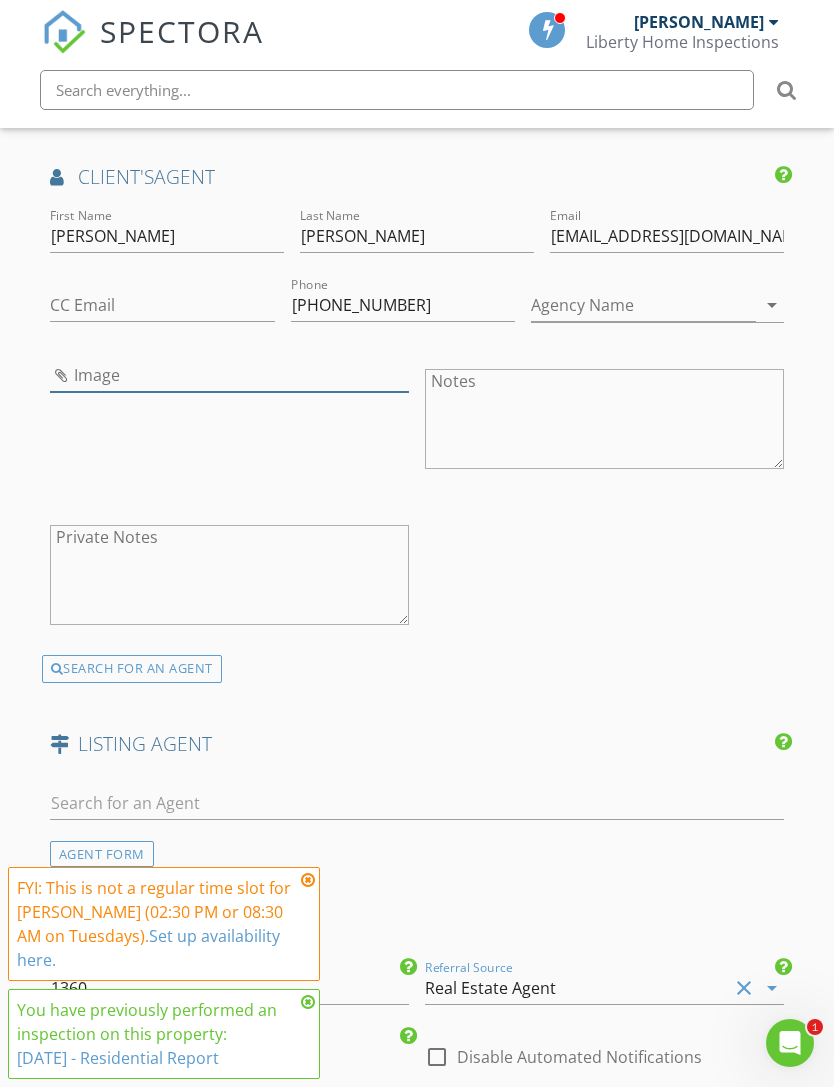 click at bounding box center [229, 375] 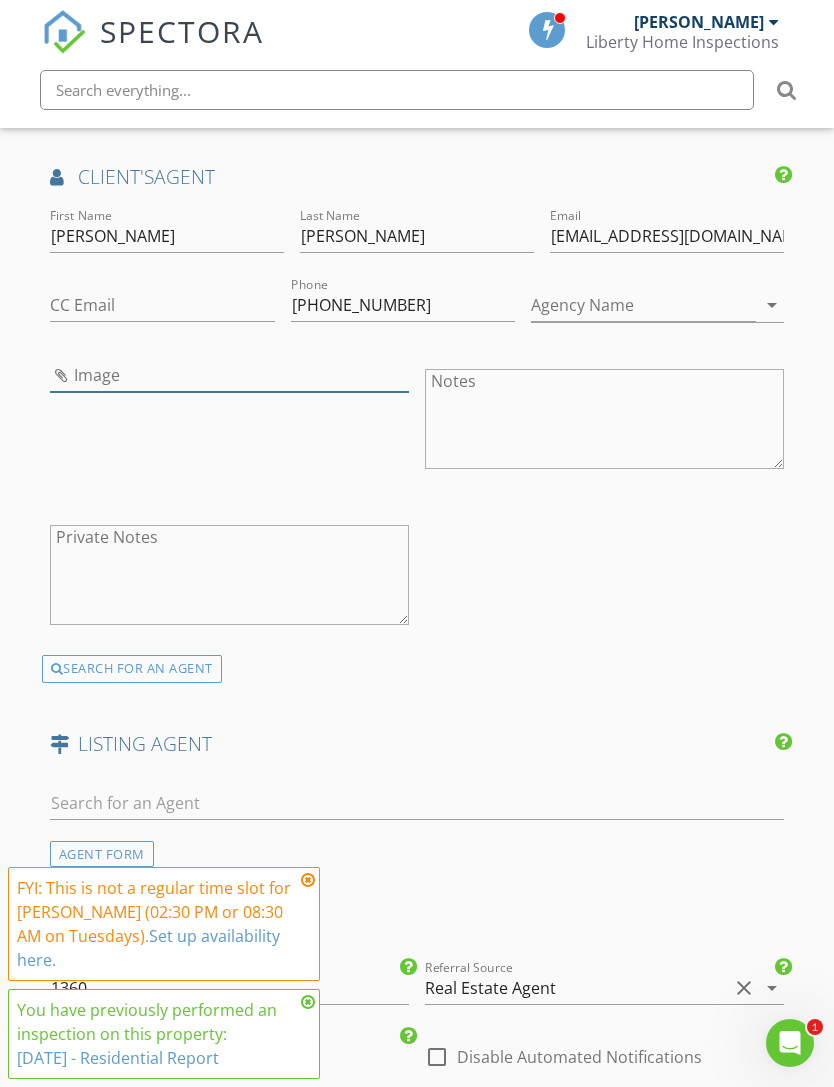 type on "IMG_7503.jpeg" 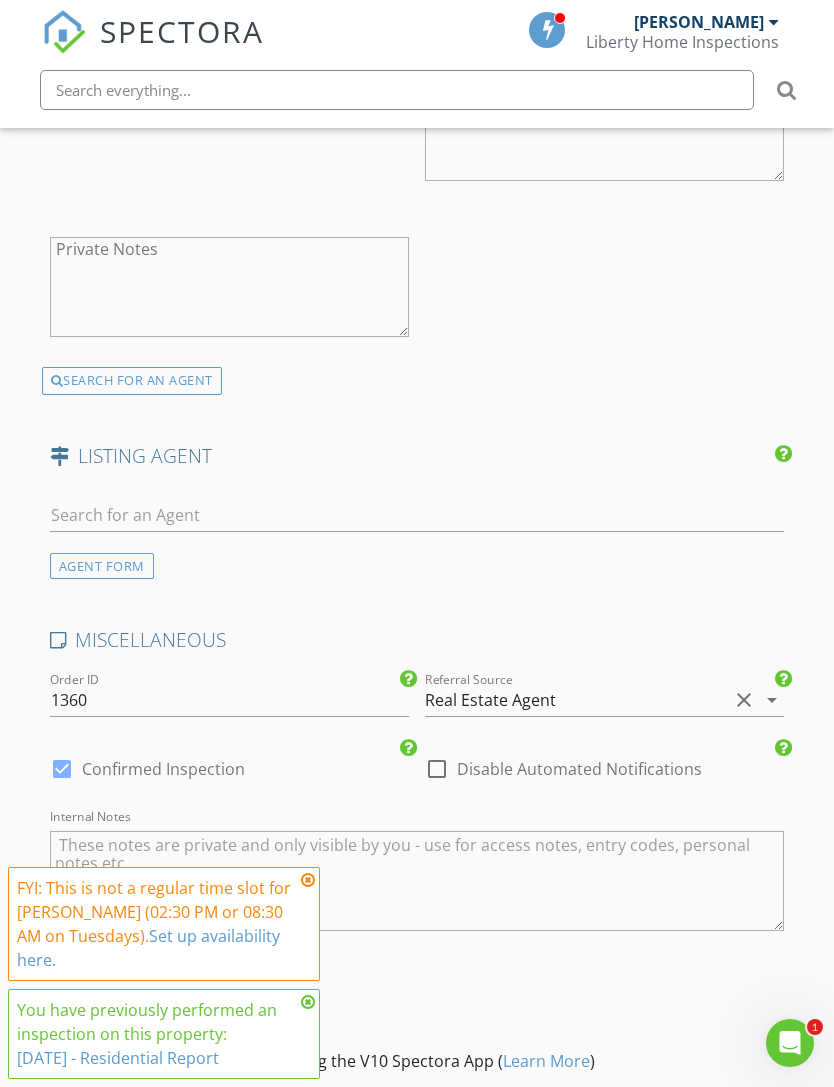 scroll, scrollTop: 2962, scrollLeft: 0, axis: vertical 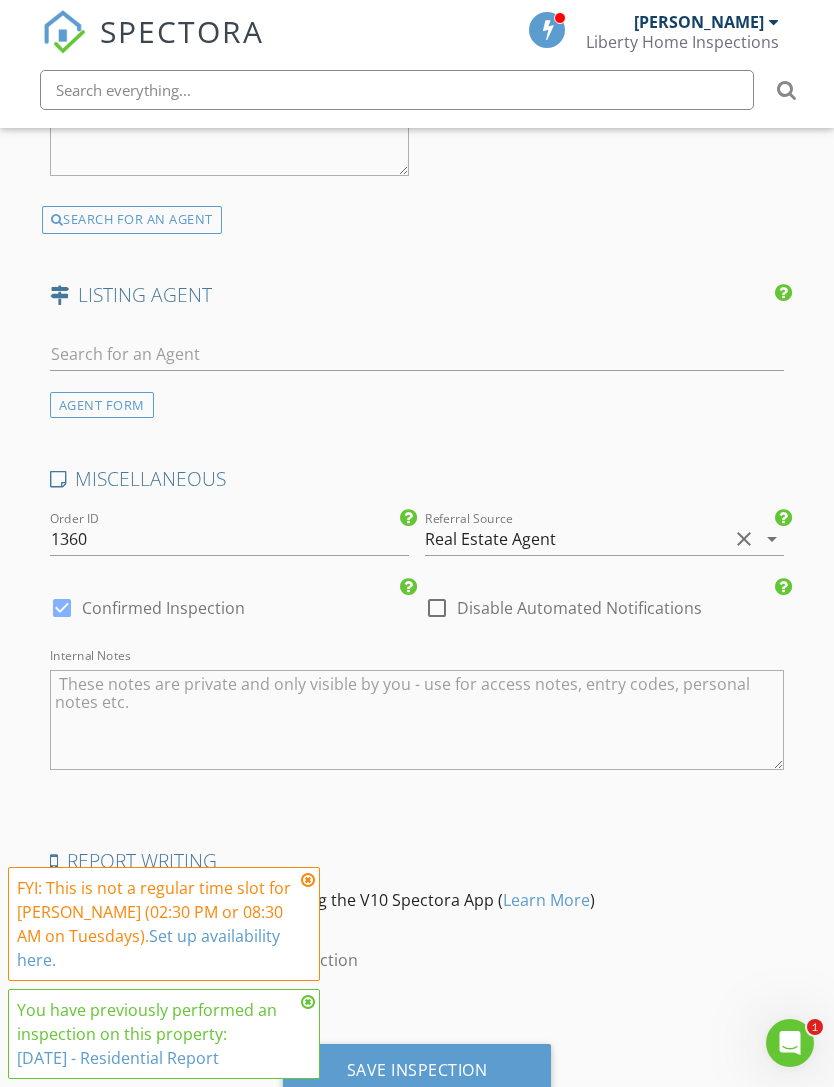 click on "Save Inspection" at bounding box center (417, 1071) 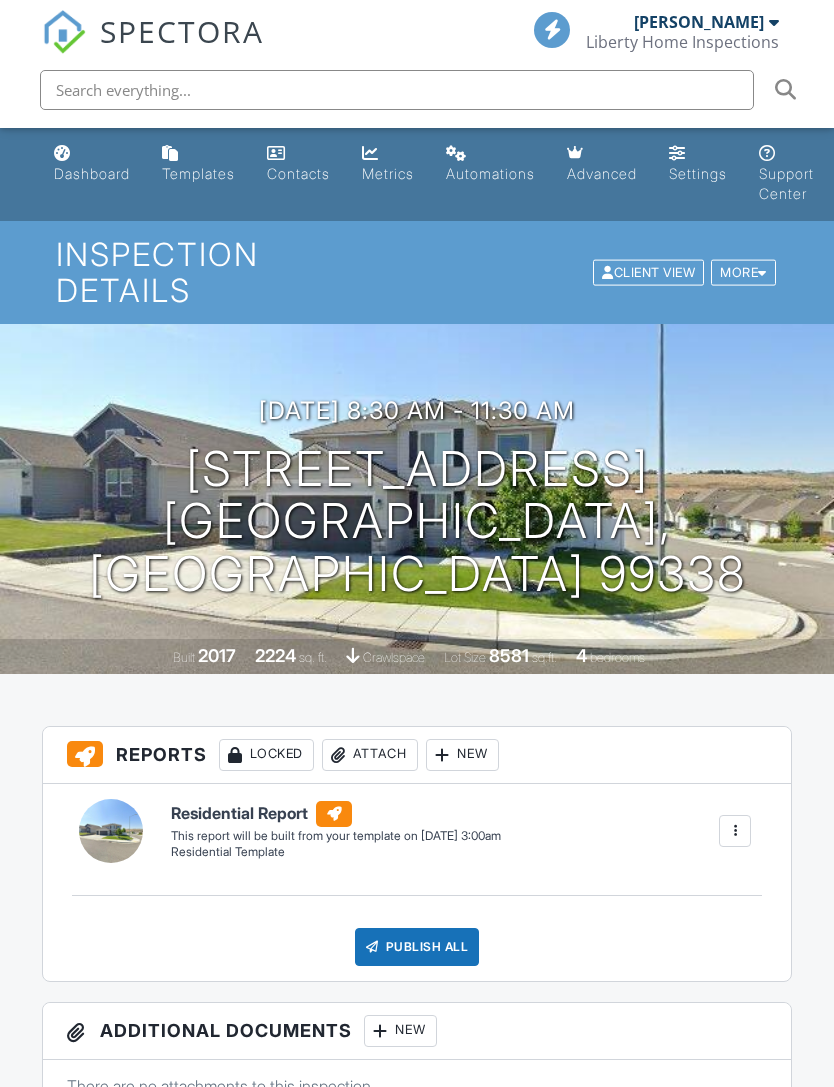 scroll, scrollTop: 0, scrollLeft: 0, axis: both 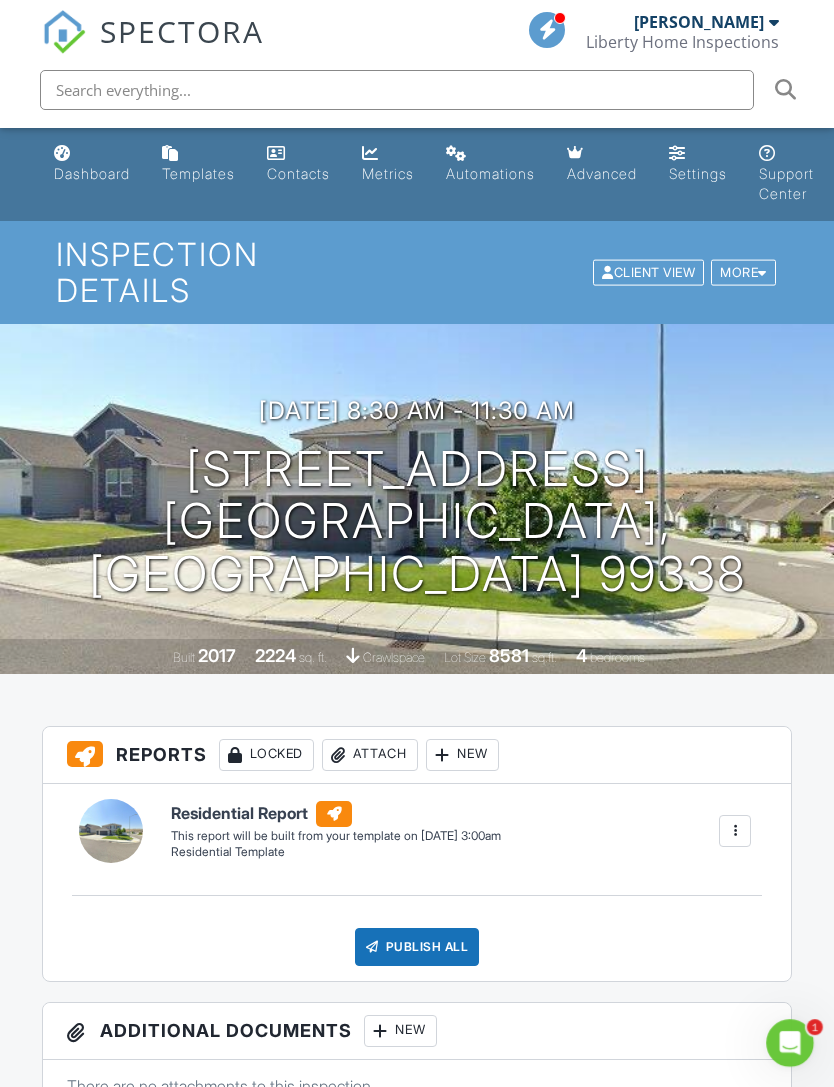 click on "Dashboard" at bounding box center (92, 173) 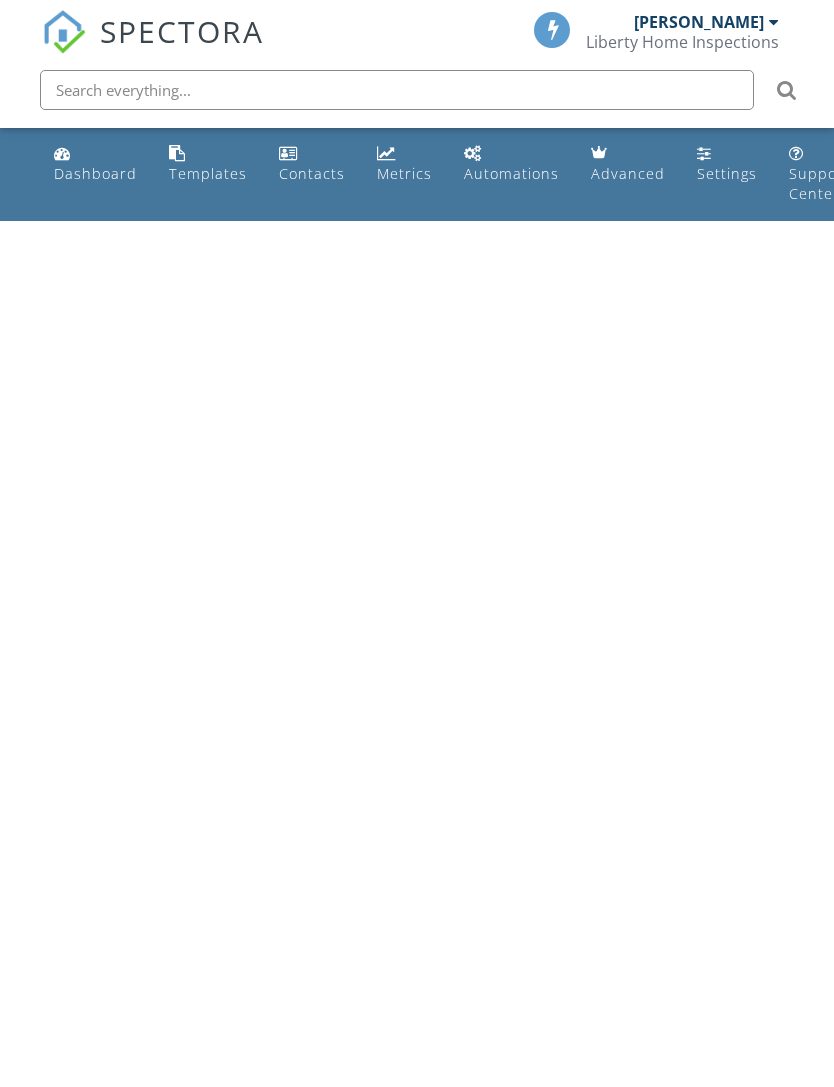 scroll, scrollTop: 0, scrollLeft: 0, axis: both 